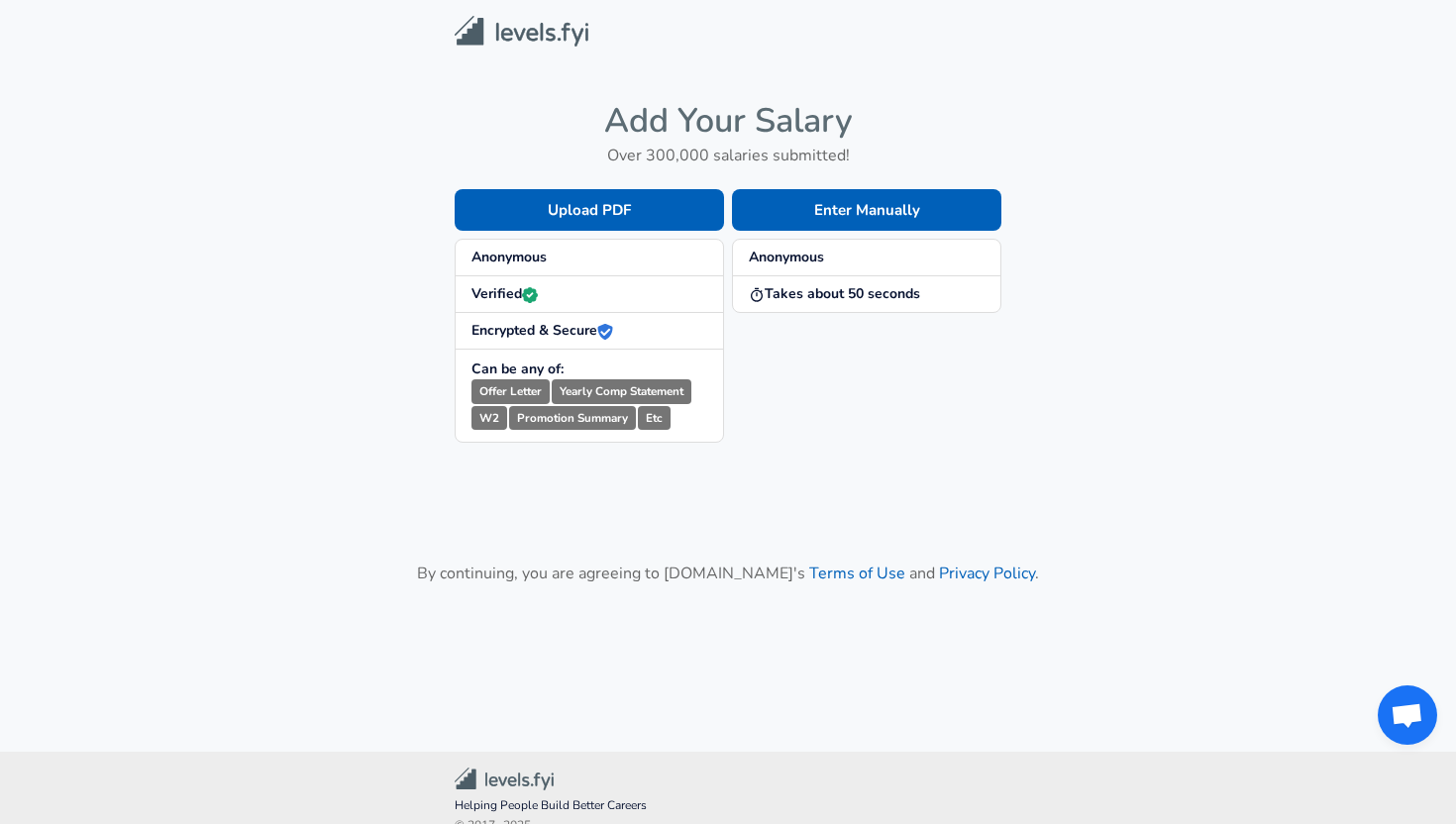 scroll, scrollTop: 0, scrollLeft: 0, axis: both 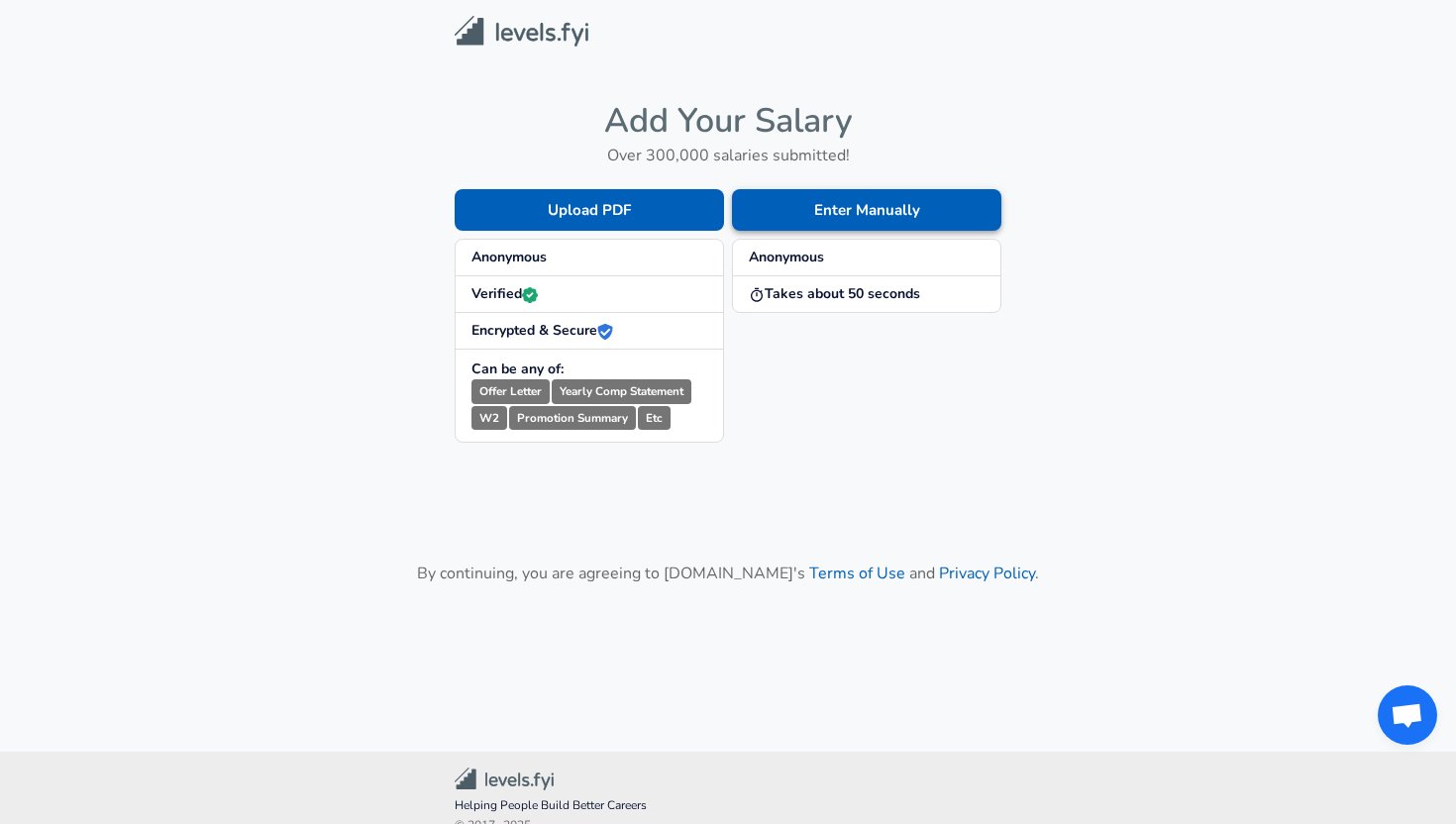 click on "Enter Manually" at bounding box center (867, 210) 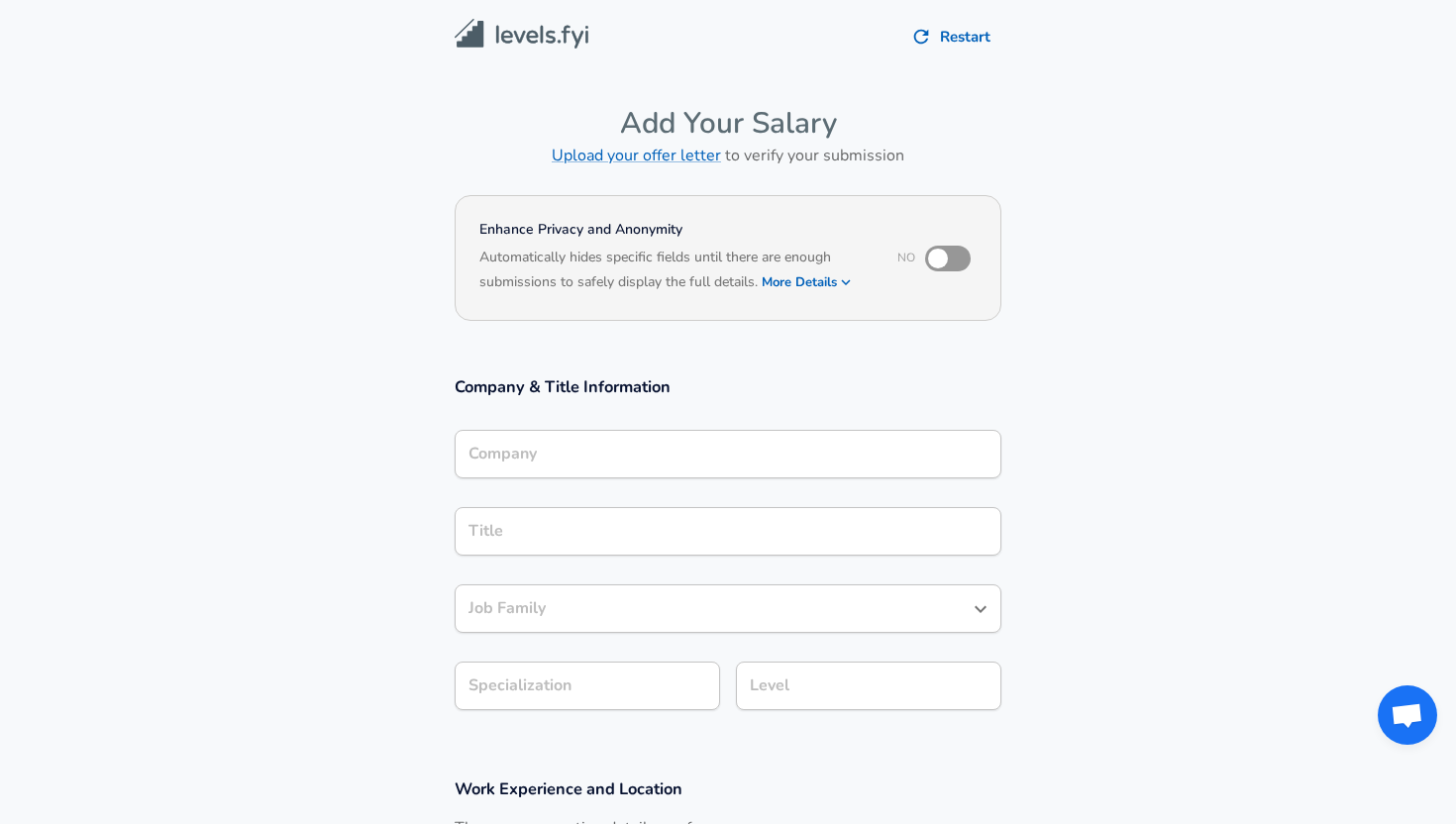 click on "Company" at bounding box center [728, 454] 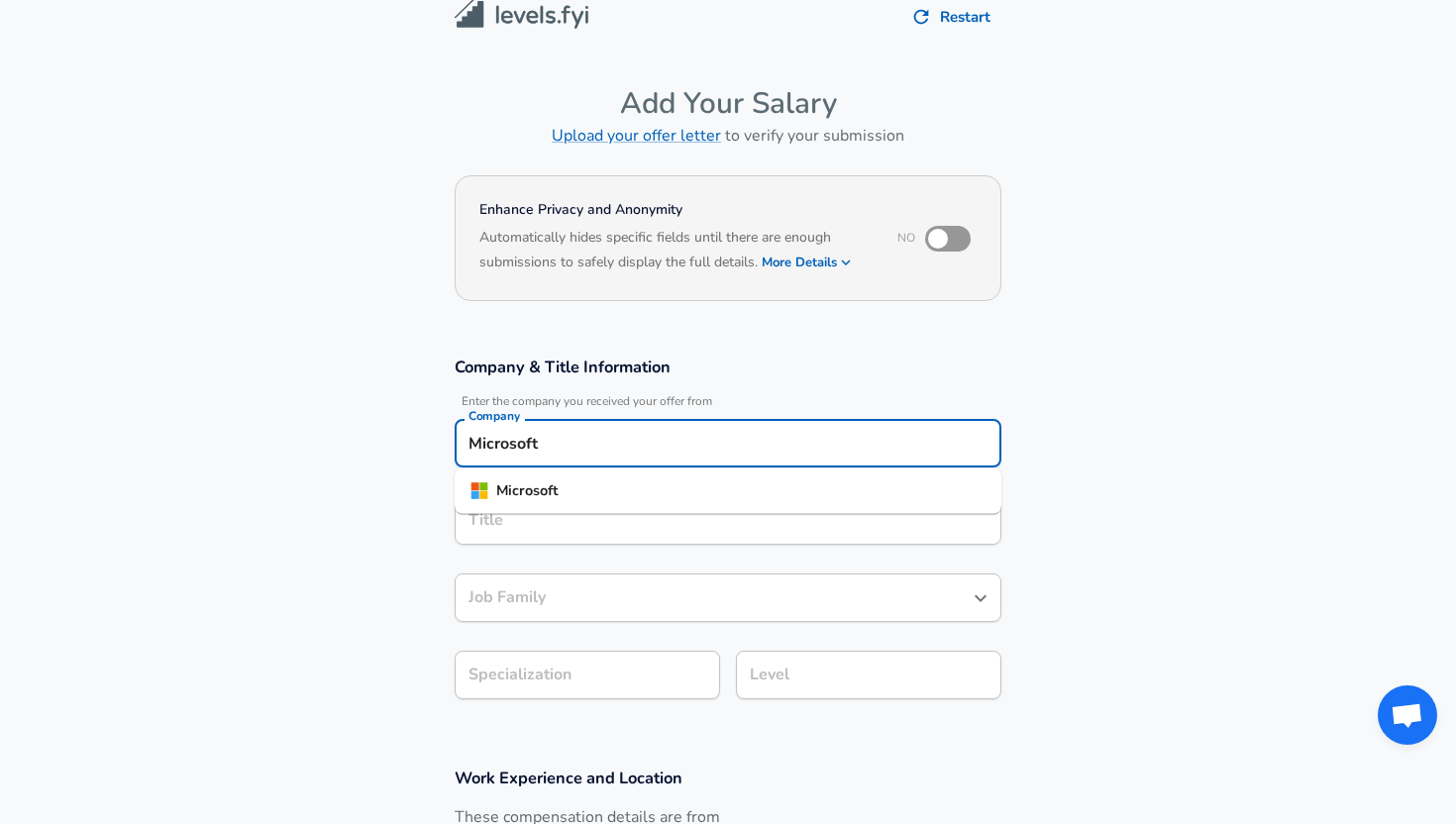 click on "Microsoft" at bounding box center [728, 491] 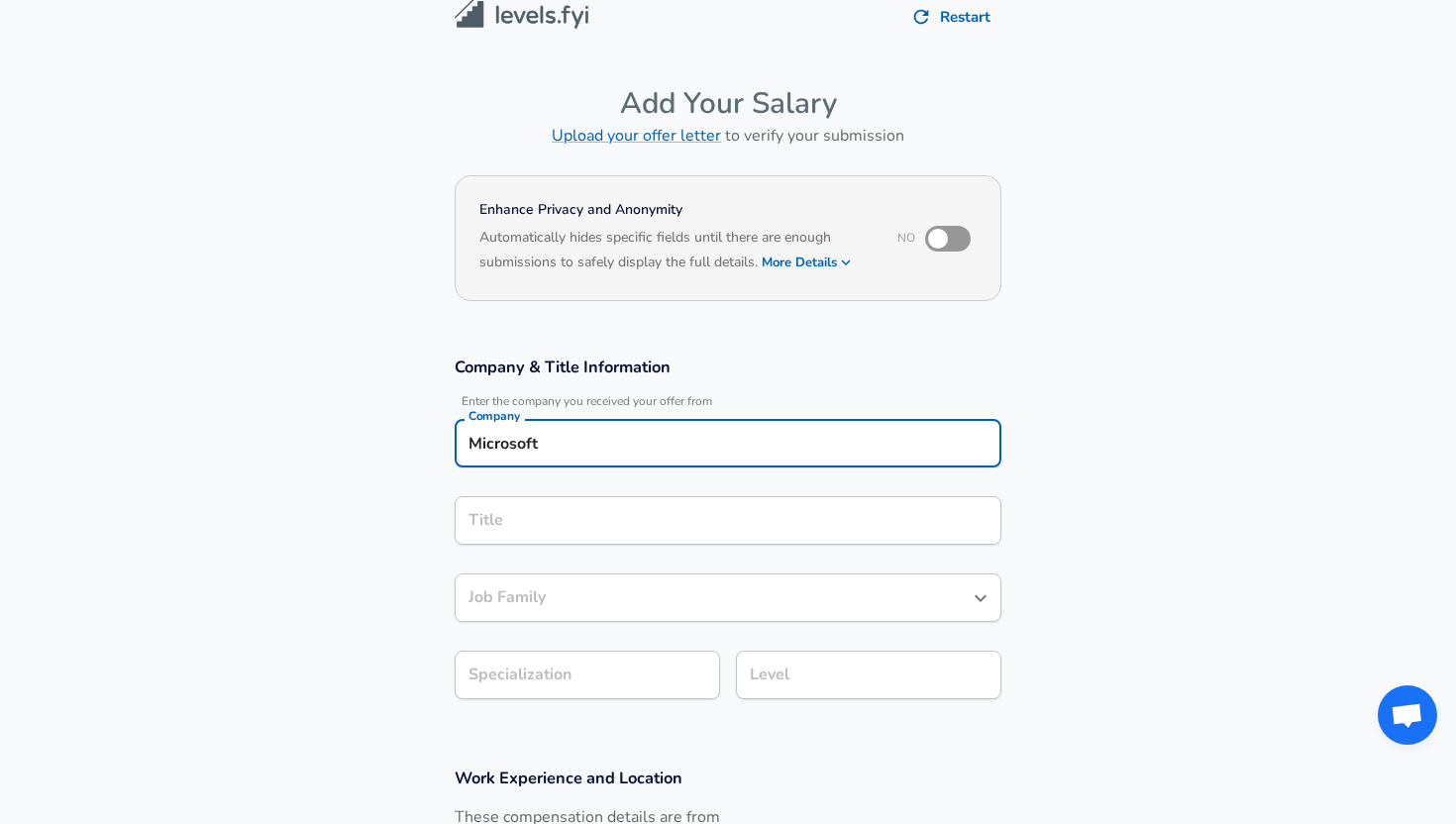 type on "Microsoft" 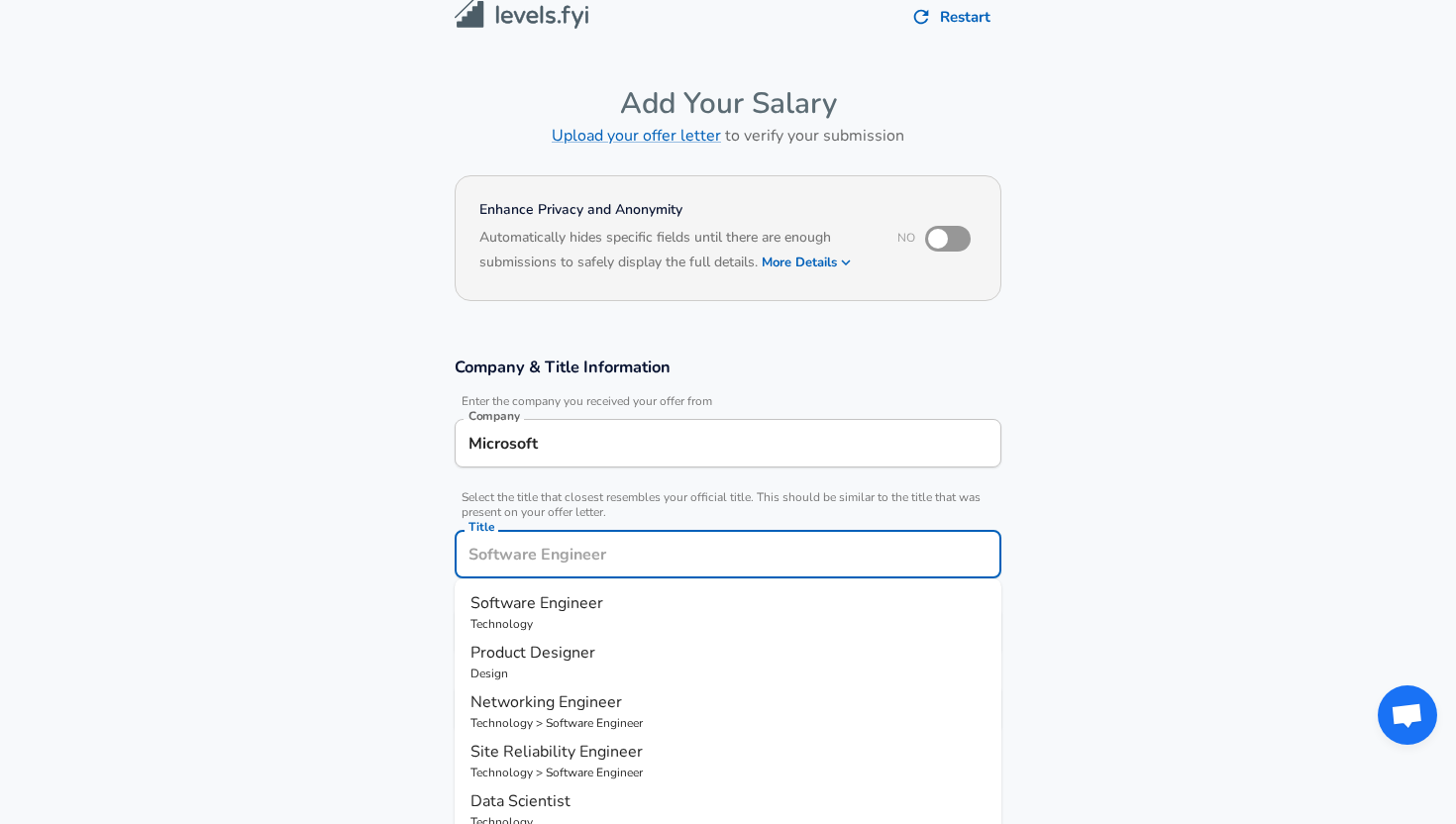 scroll, scrollTop: 59, scrollLeft: 0, axis: vertical 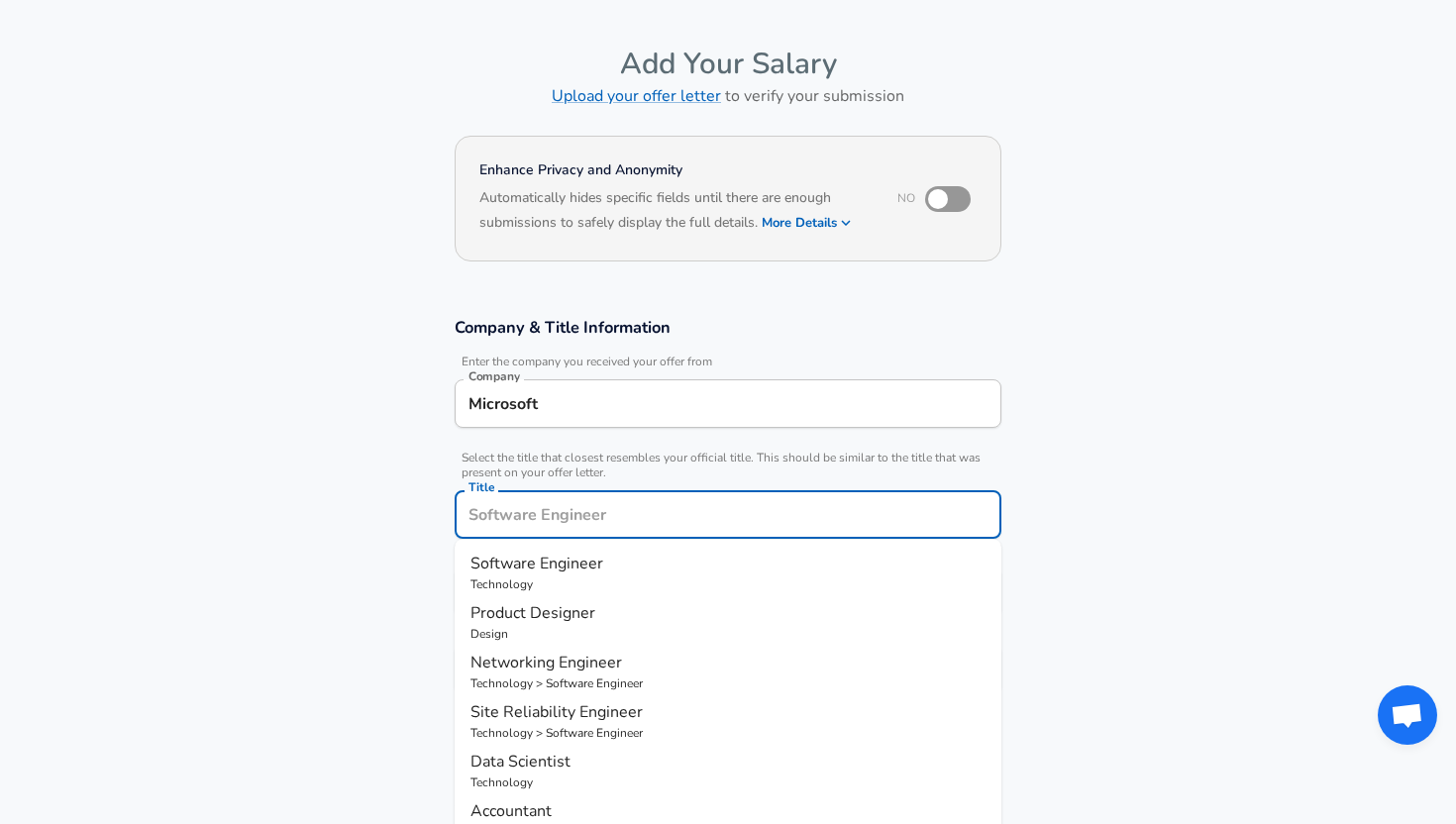 click on "Software Engineer" at bounding box center (537, 564) 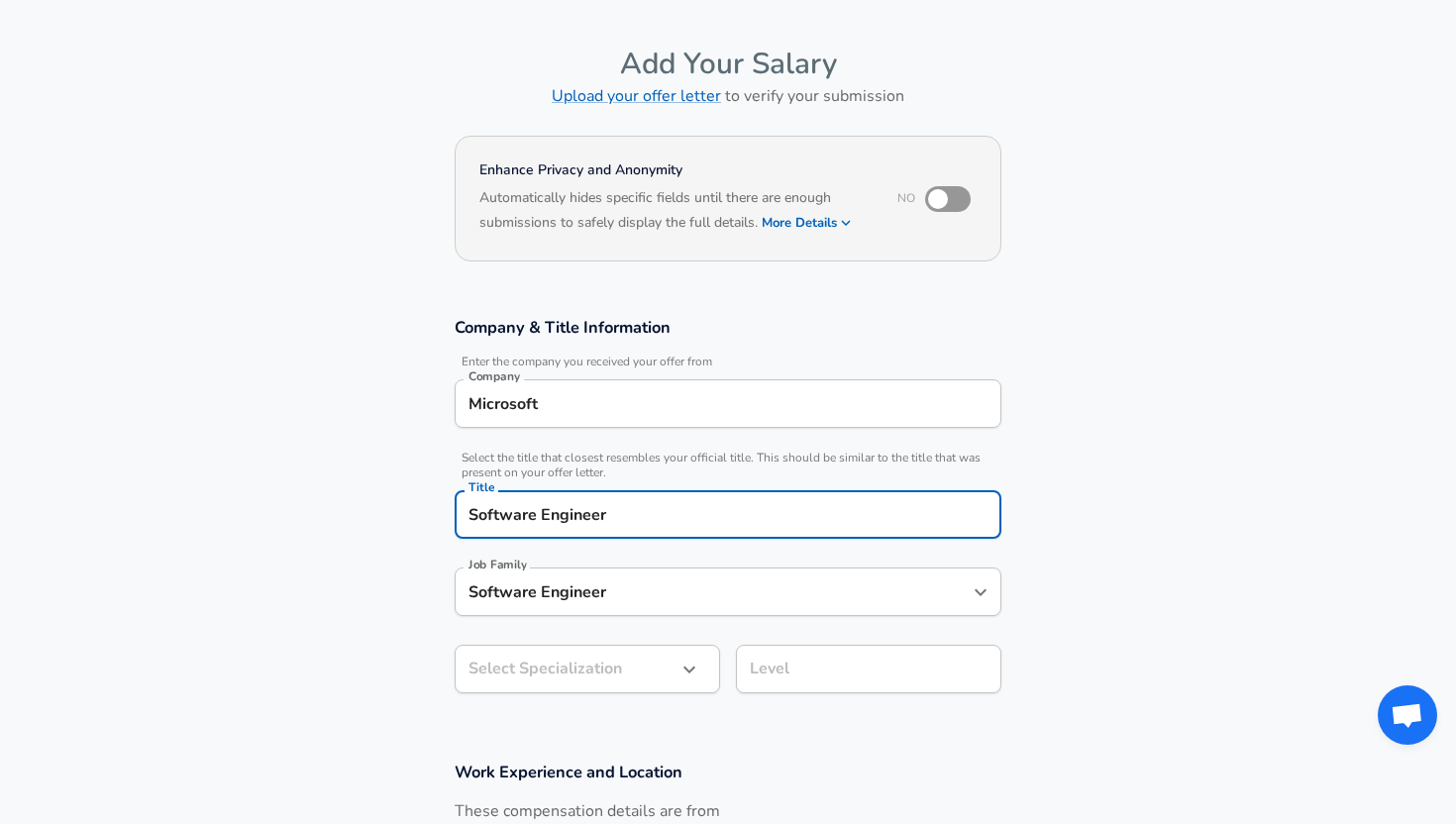 scroll, scrollTop: 119, scrollLeft: 0, axis: vertical 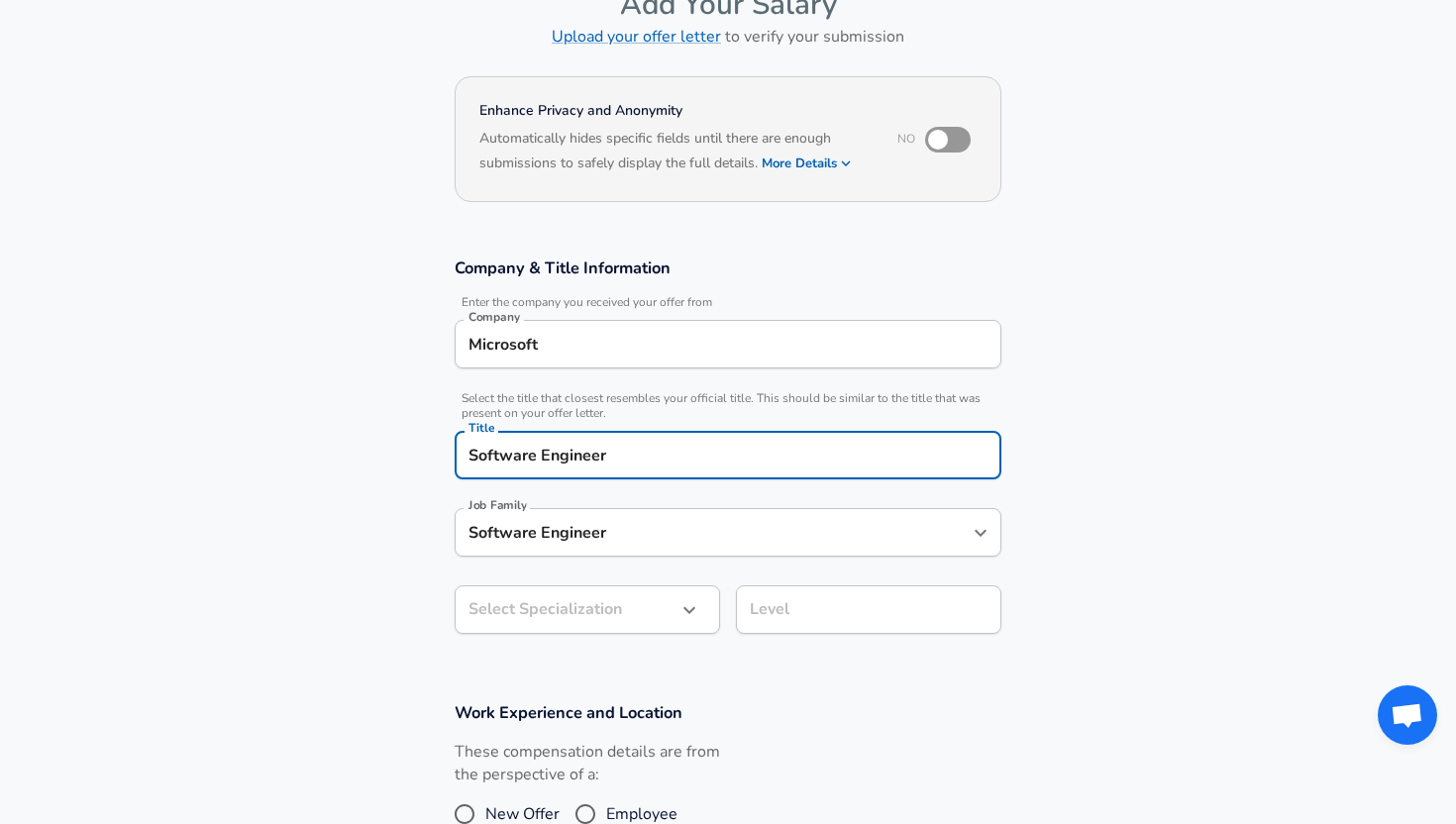 click on "Restart Add Your Salary Upload your offer letter   to verify your submission Enhance Privacy and Anonymity No Automatically hides specific fields until there are enough submissions to safely display the full details.   More Details Based on your submission and the data points that we have already collected, we will automatically hide and anonymize specific fields if there aren't enough data points to remain sufficiently anonymous. Company & Title Information   Enter the company you received your offer from Company Microsoft Company   Select the title that closest resembles your official title. This should be similar to the title that was present on your offer letter. Title Software Engineer Title Job Family Software Engineer Job Family Select Specialization ​ Select Specialization Level Level Work Experience and Location These compensation details are from the perspective of a: New Offer Employee Submit Salary By continuing, you are agreeing to [DOMAIN_NAME][PERSON_NAME]'s   Terms of Use   and   Privacy Policy . © 2017 -" at bounding box center [728, 293] 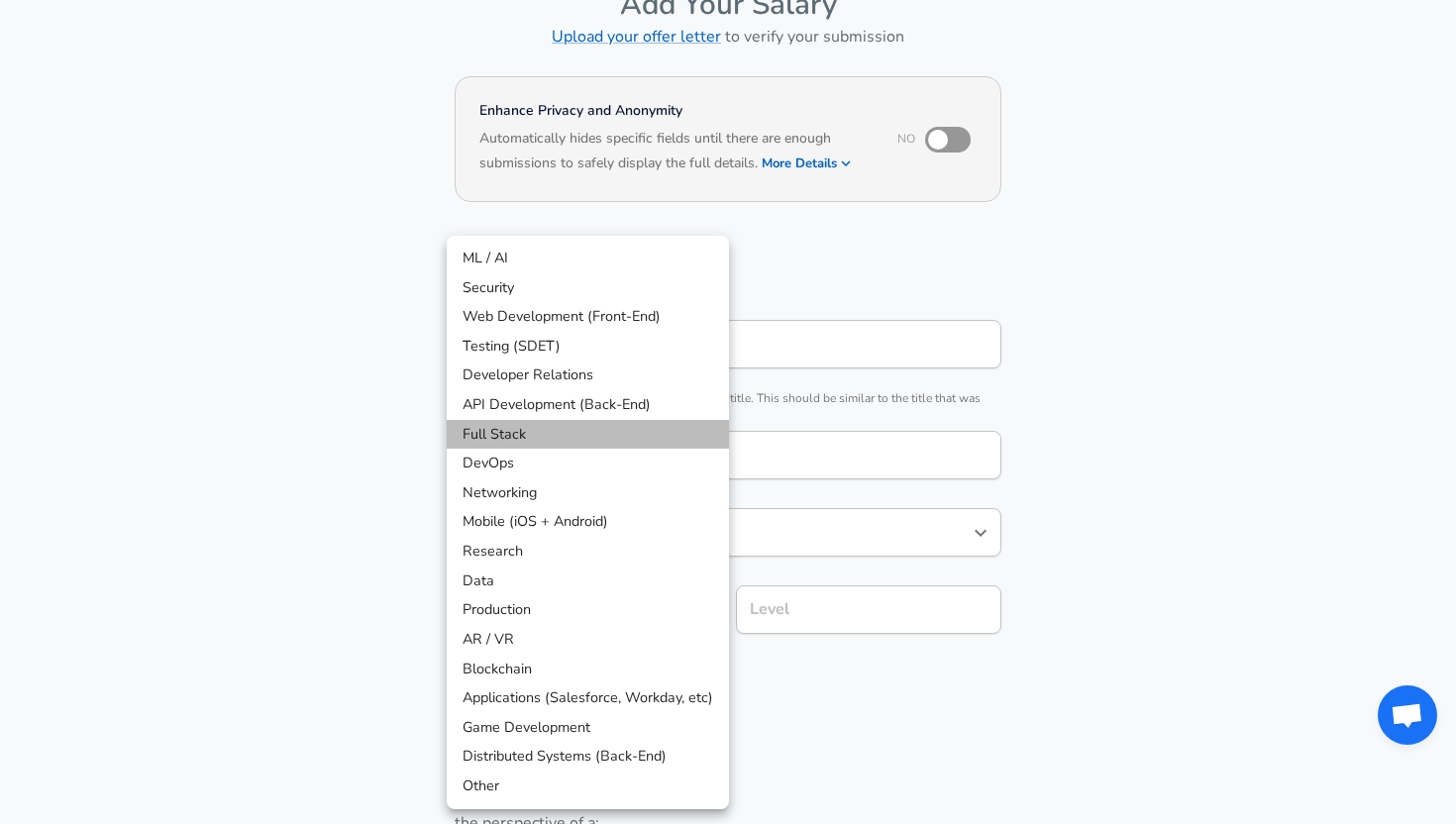 click on "Full Stack" at bounding box center (587, 435) 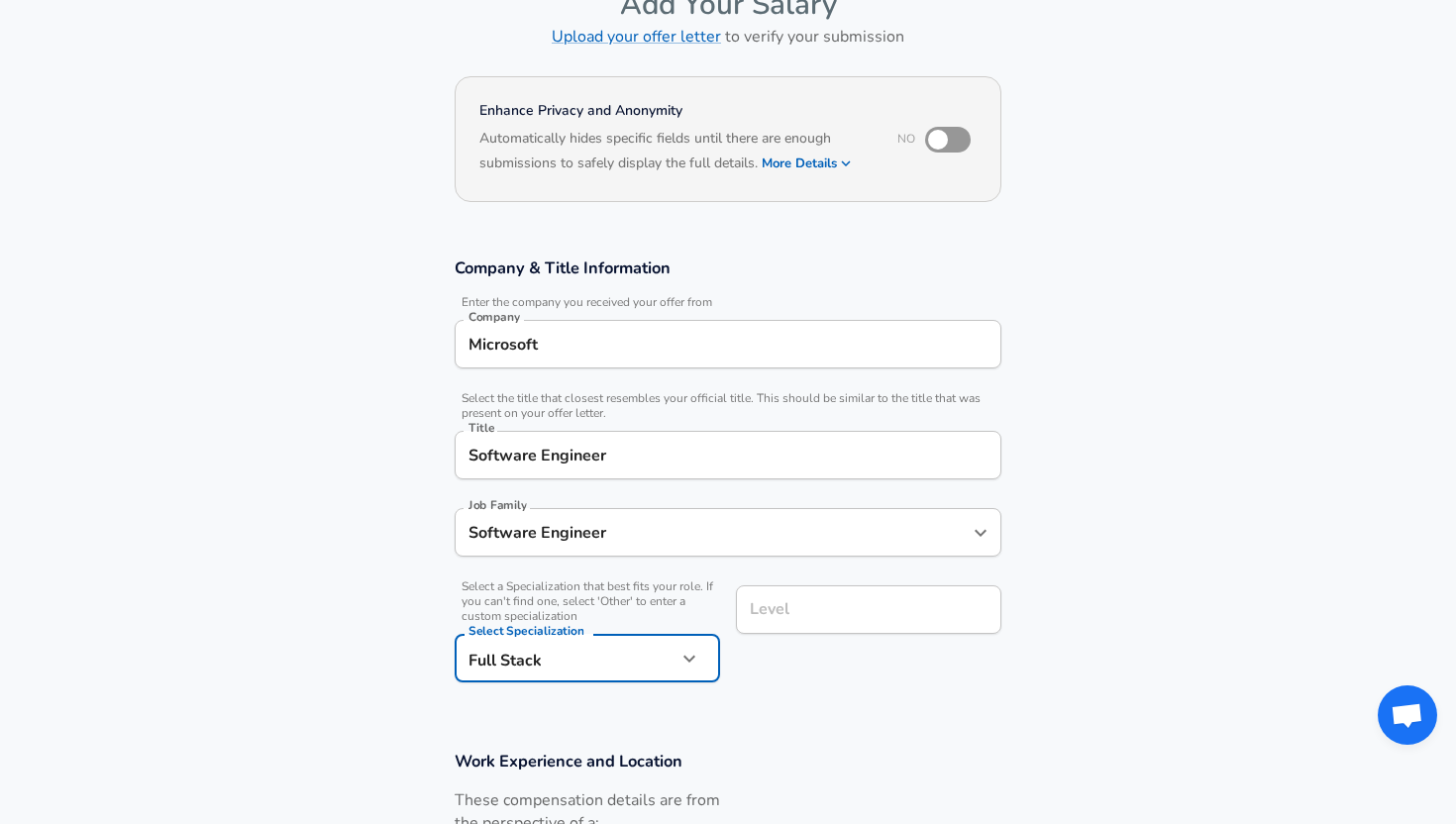 click on "Level" at bounding box center (869, 609) 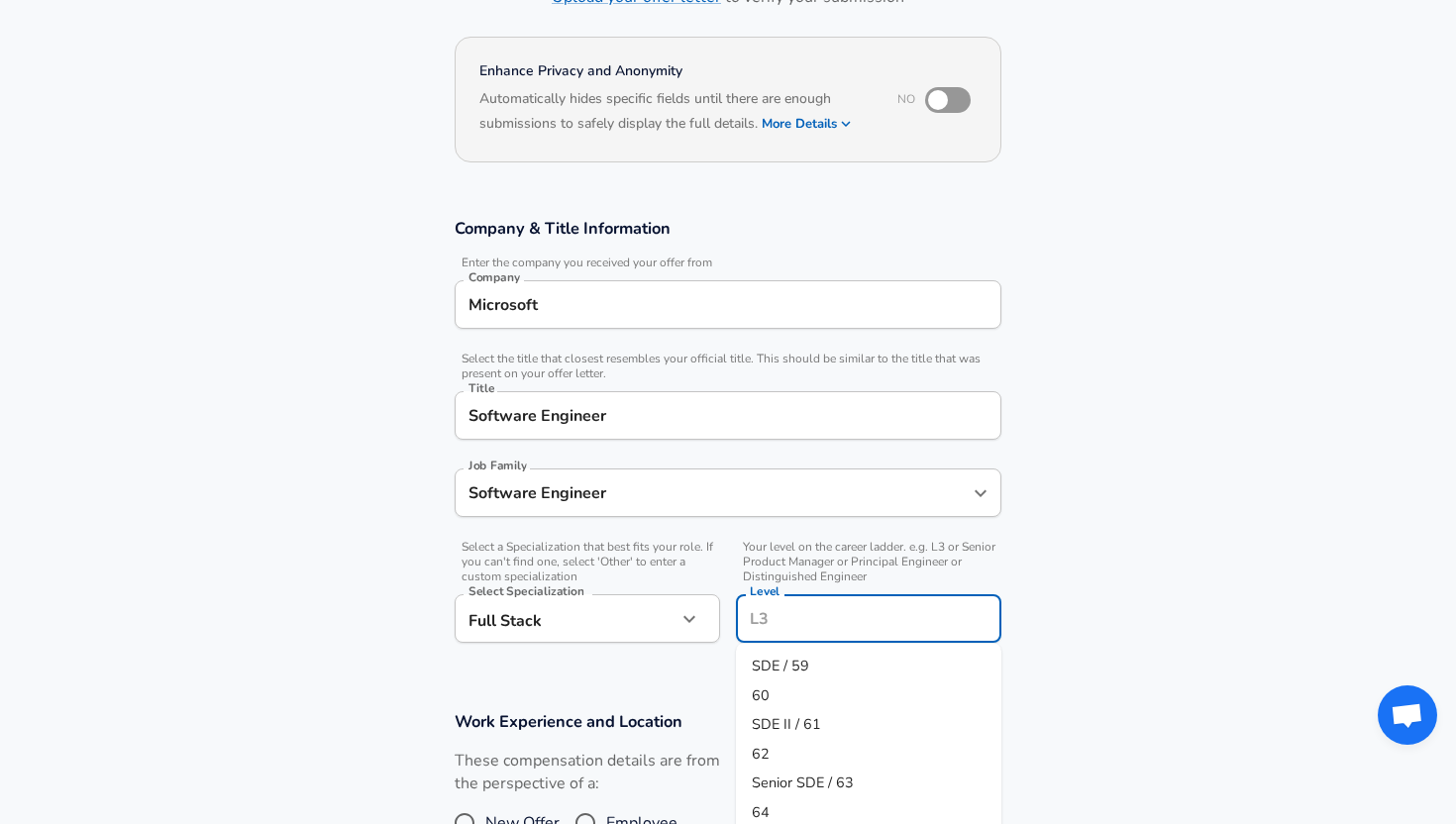 click on "62" at bounding box center (869, 754) 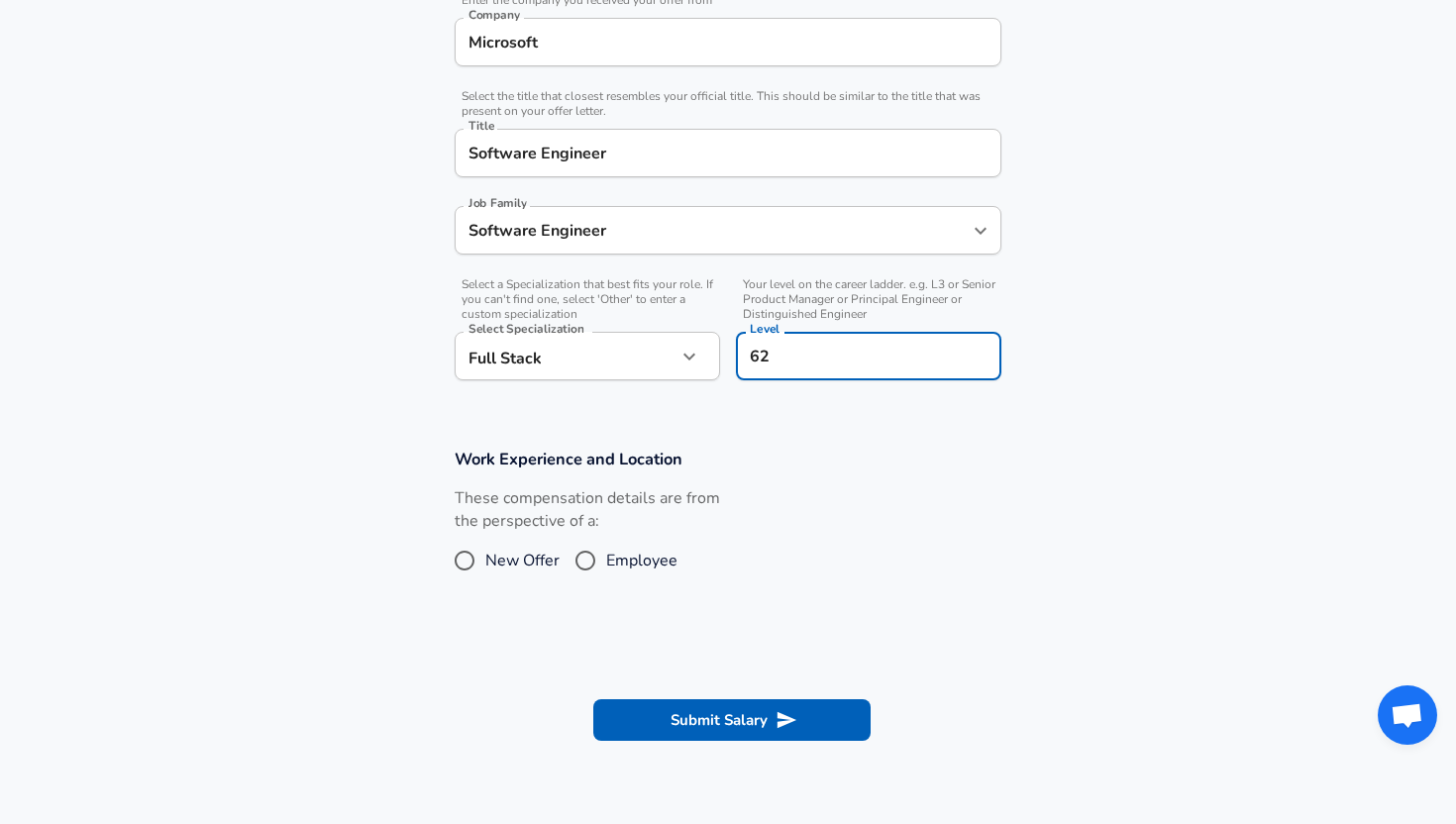 scroll, scrollTop: 468, scrollLeft: 0, axis: vertical 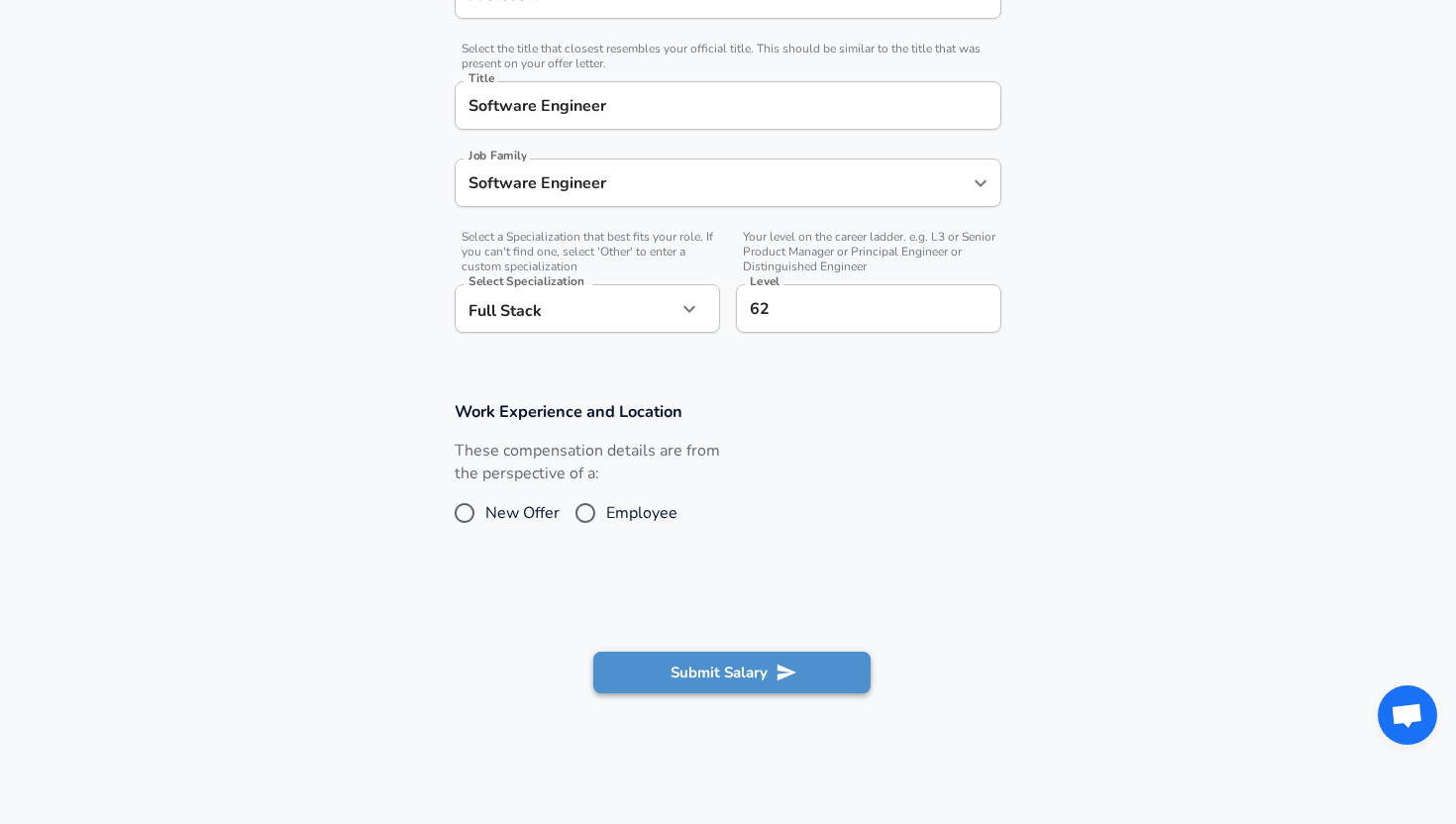 click on "Submit Salary" at bounding box center (732, 672) 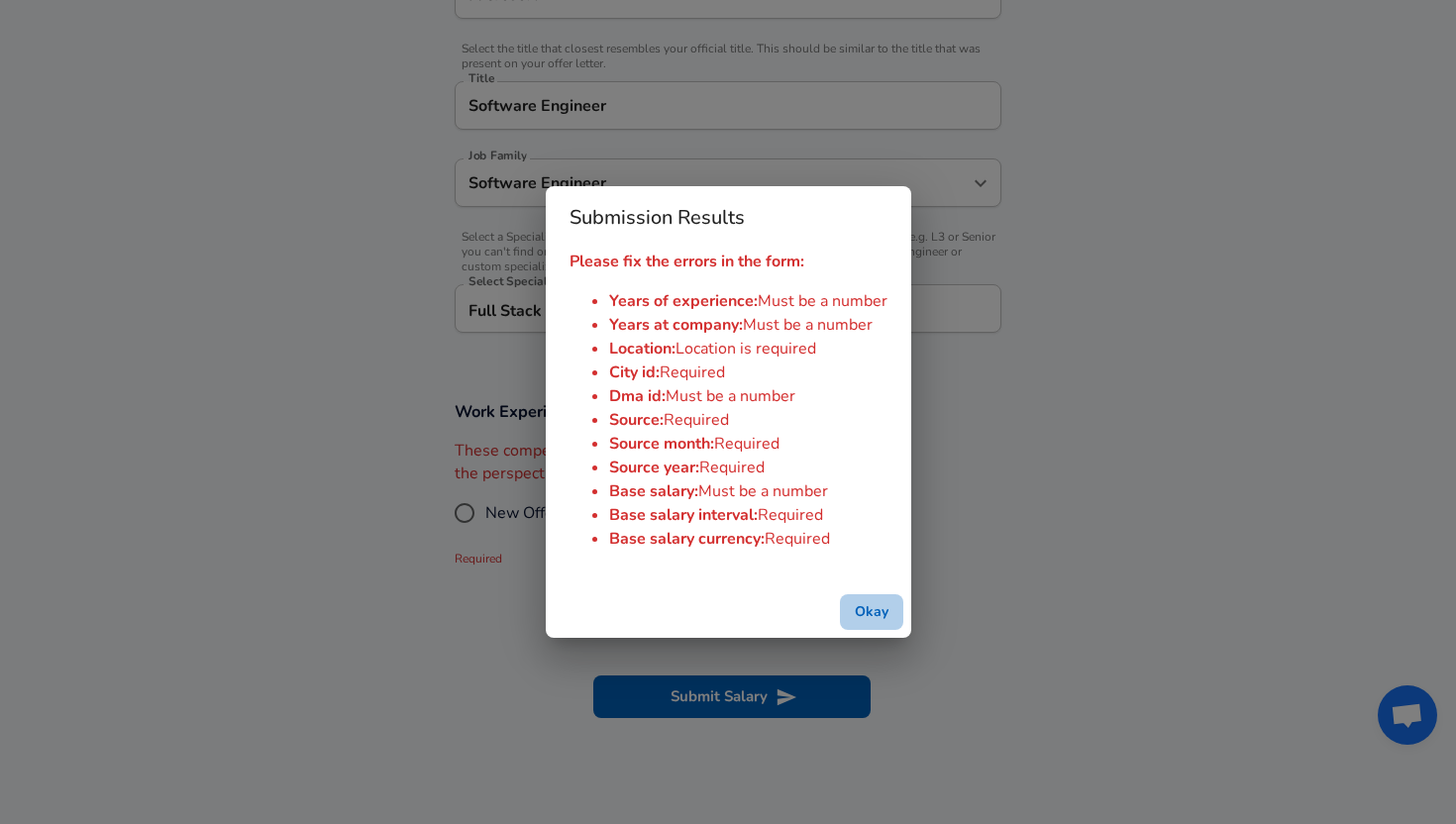 click on "Okay" at bounding box center (872, 612) 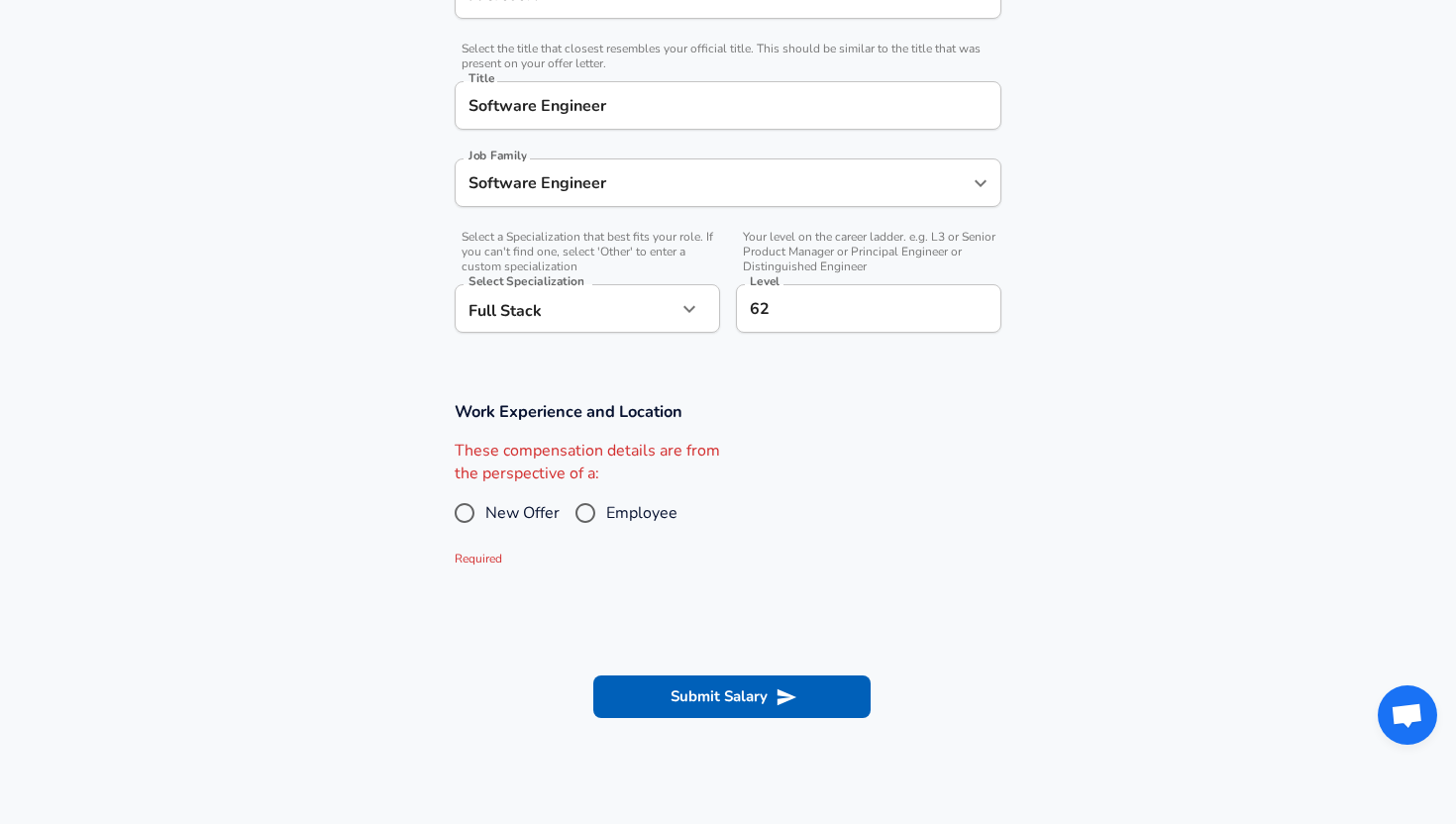click on "New Offer" at bounding box center [522, 513] 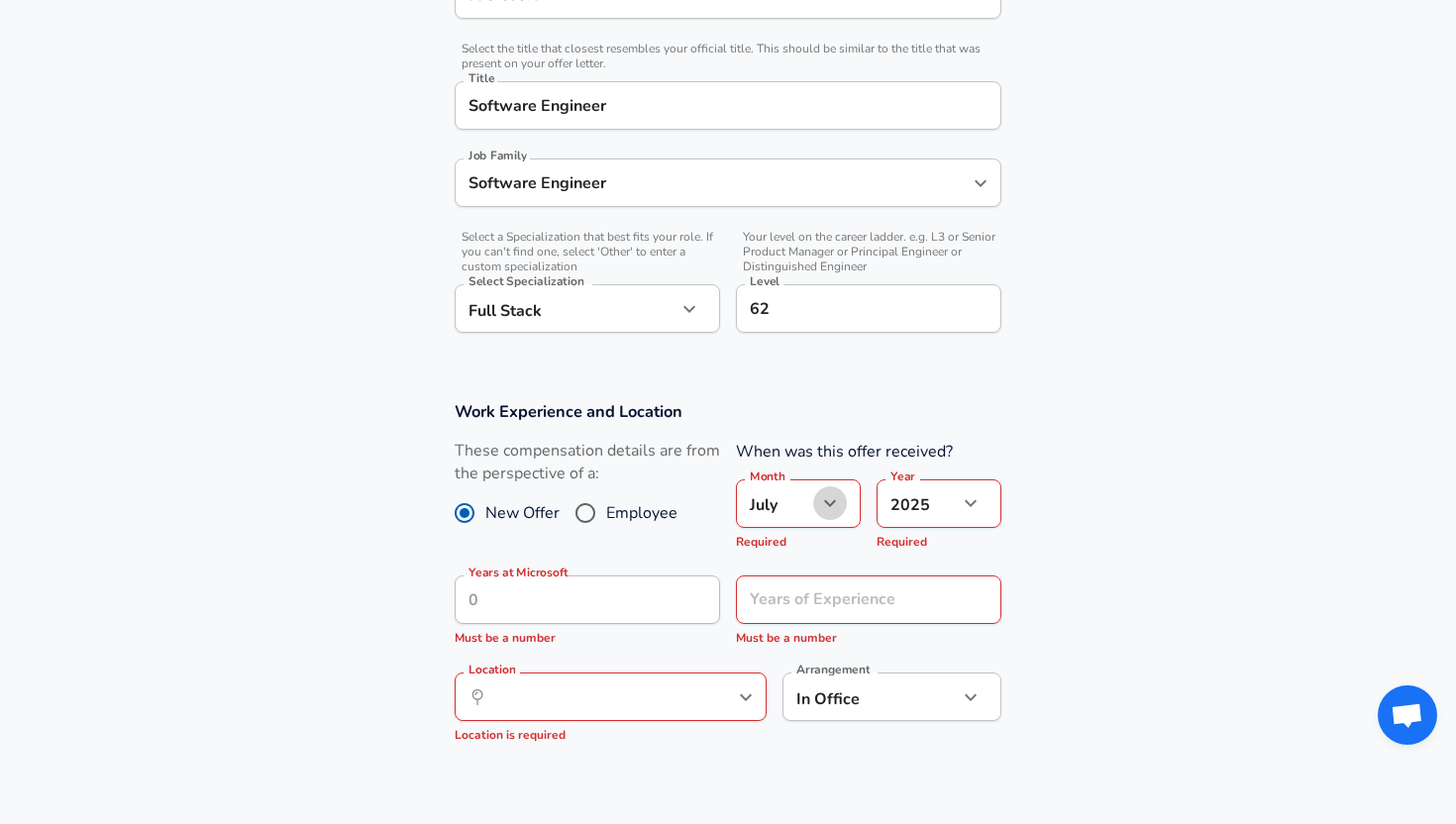 click 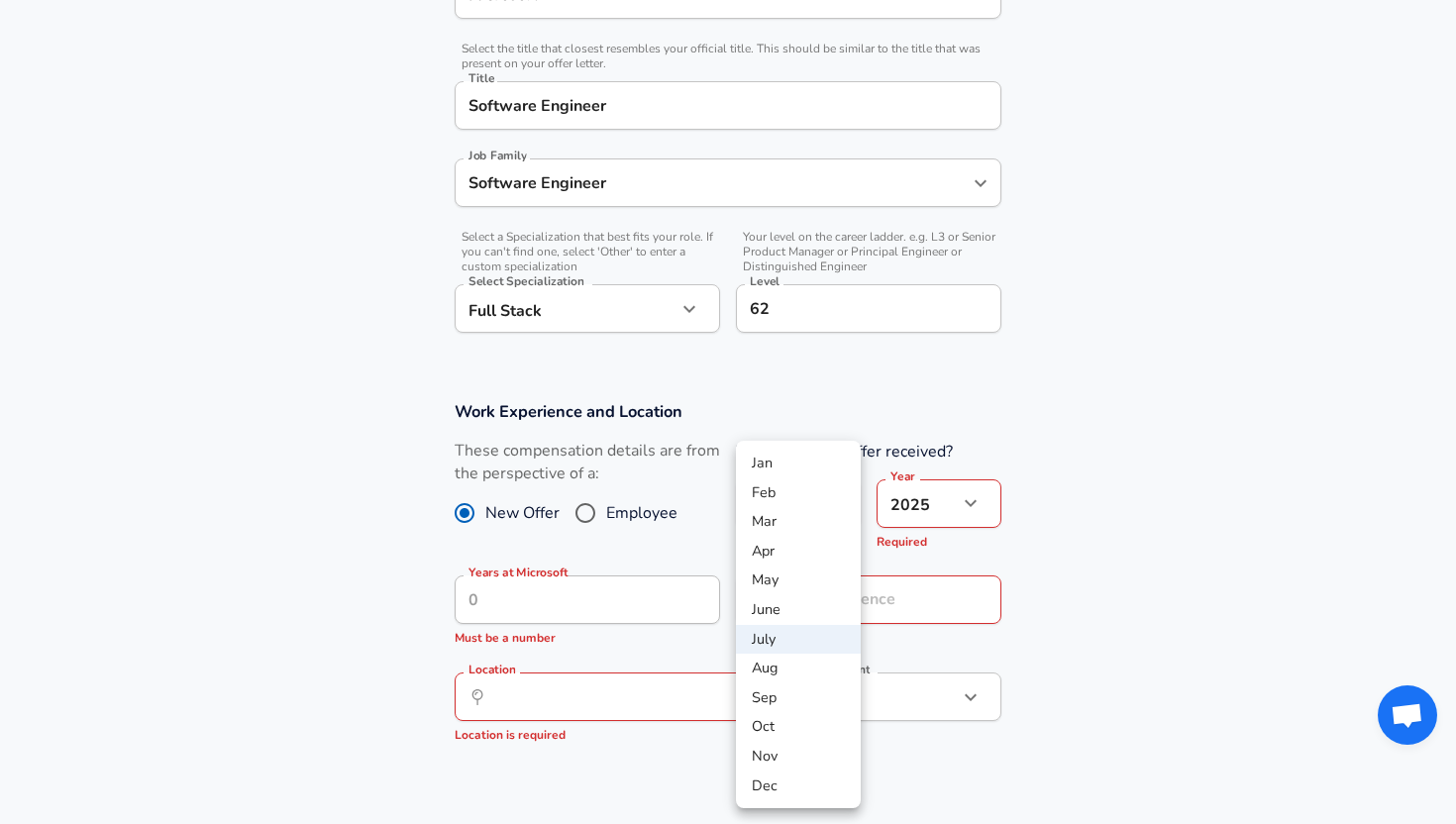 click at bounding box center [728, 412] 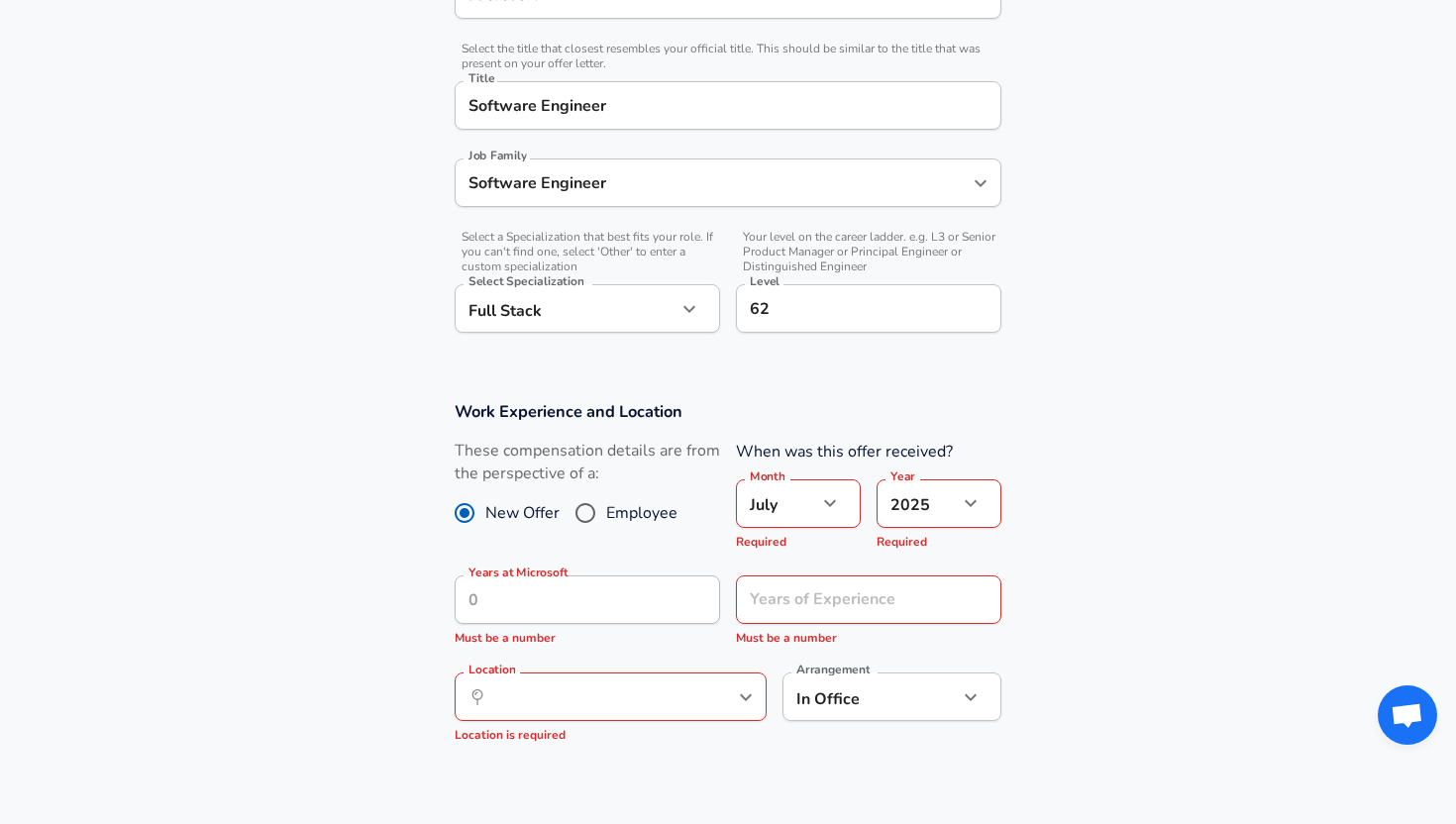 click on "Employee" at bounding box center [585, 513] 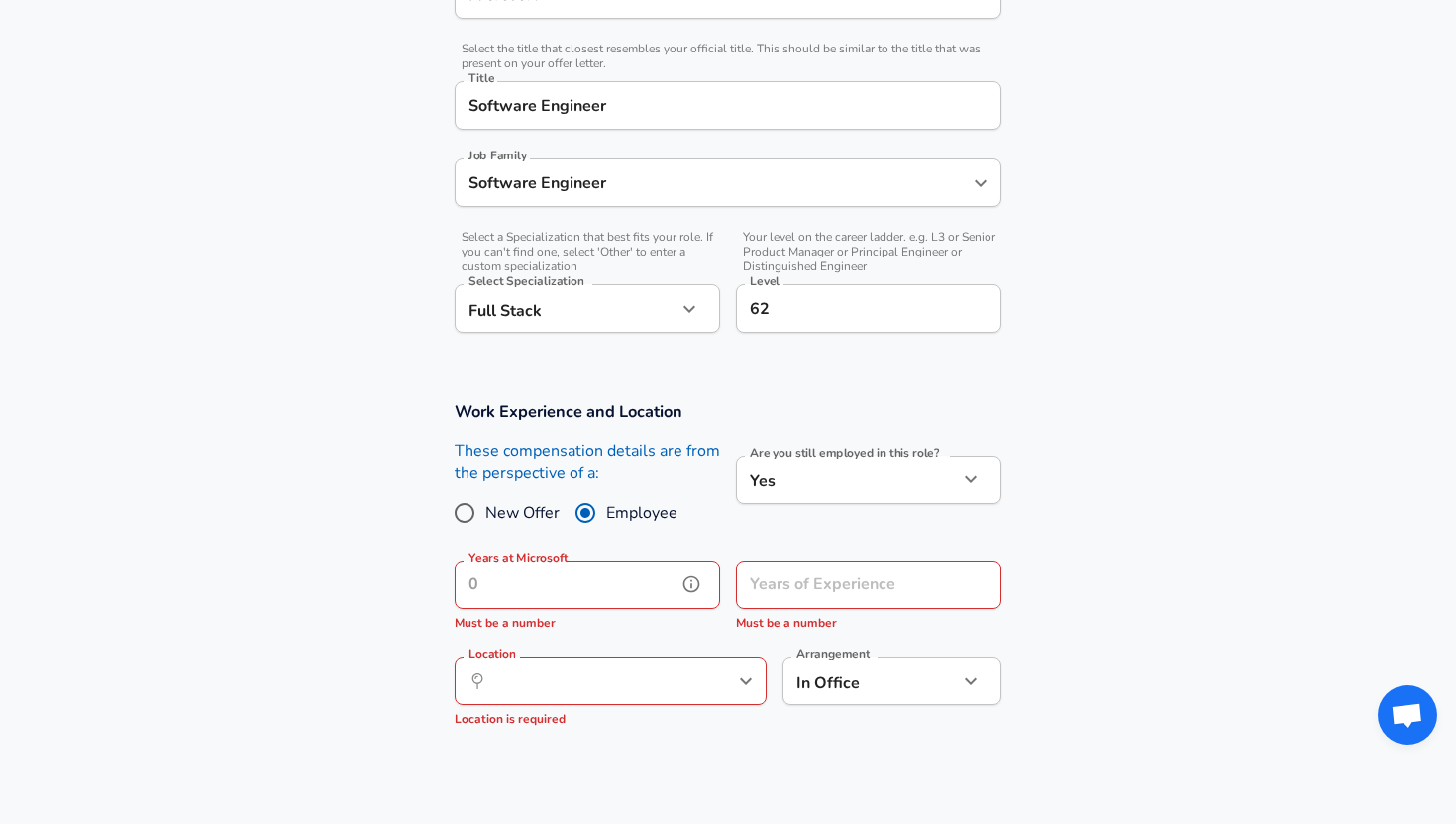 click on "Years at Microsoft" at bounding box center (566, 584) 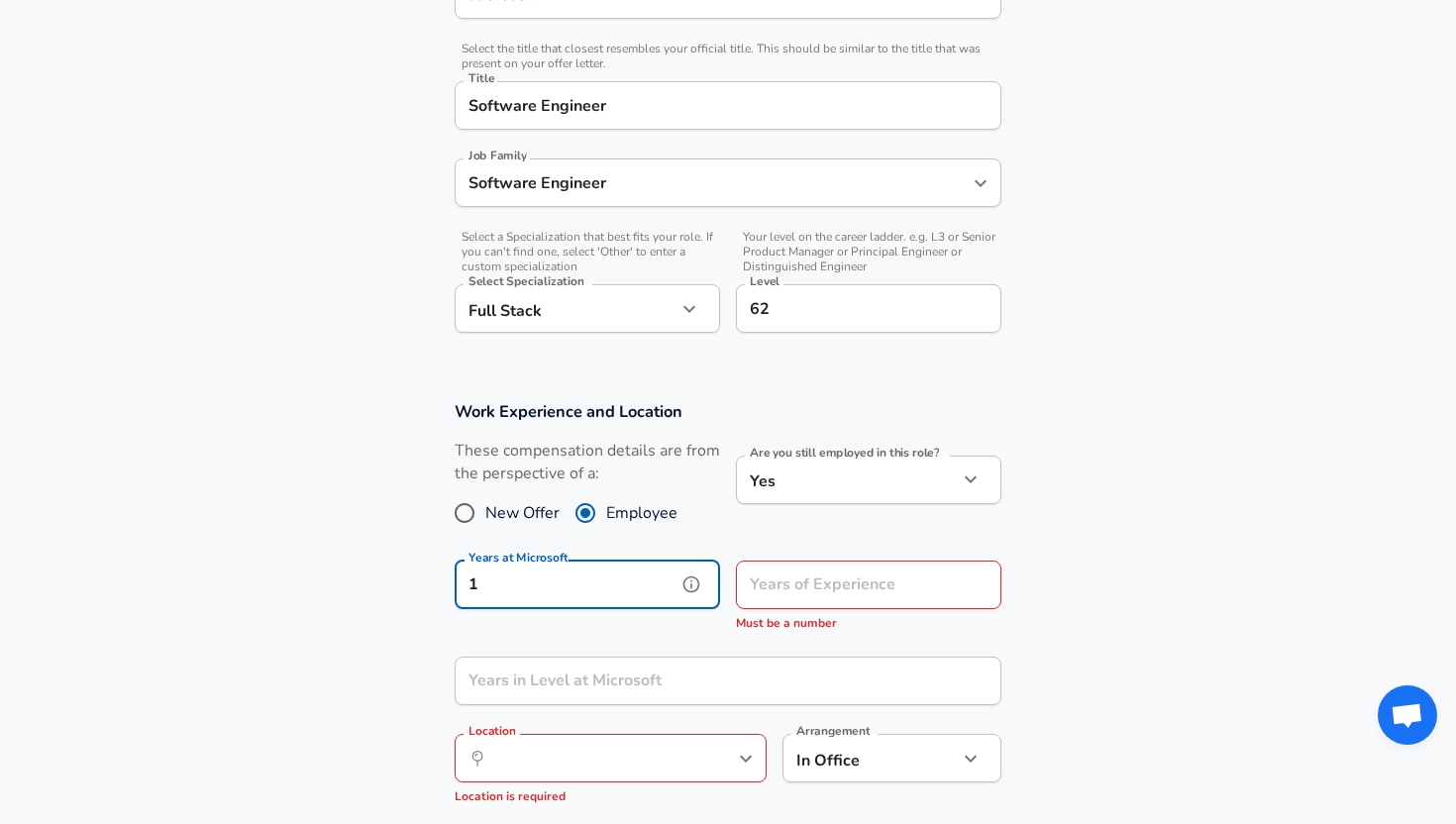 type on "1" 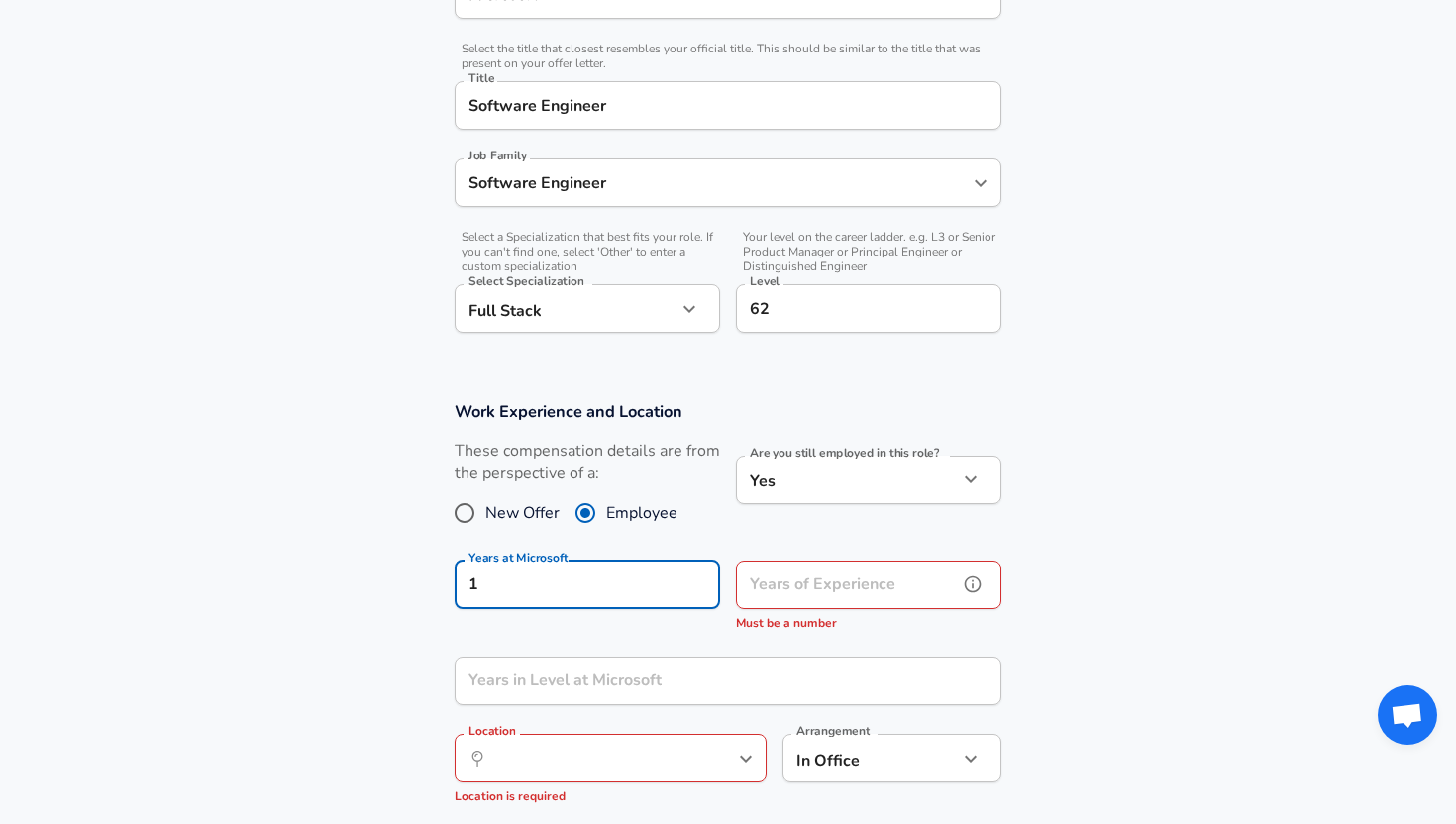 click on "Years of Experience" at bounding box center [847, 584] 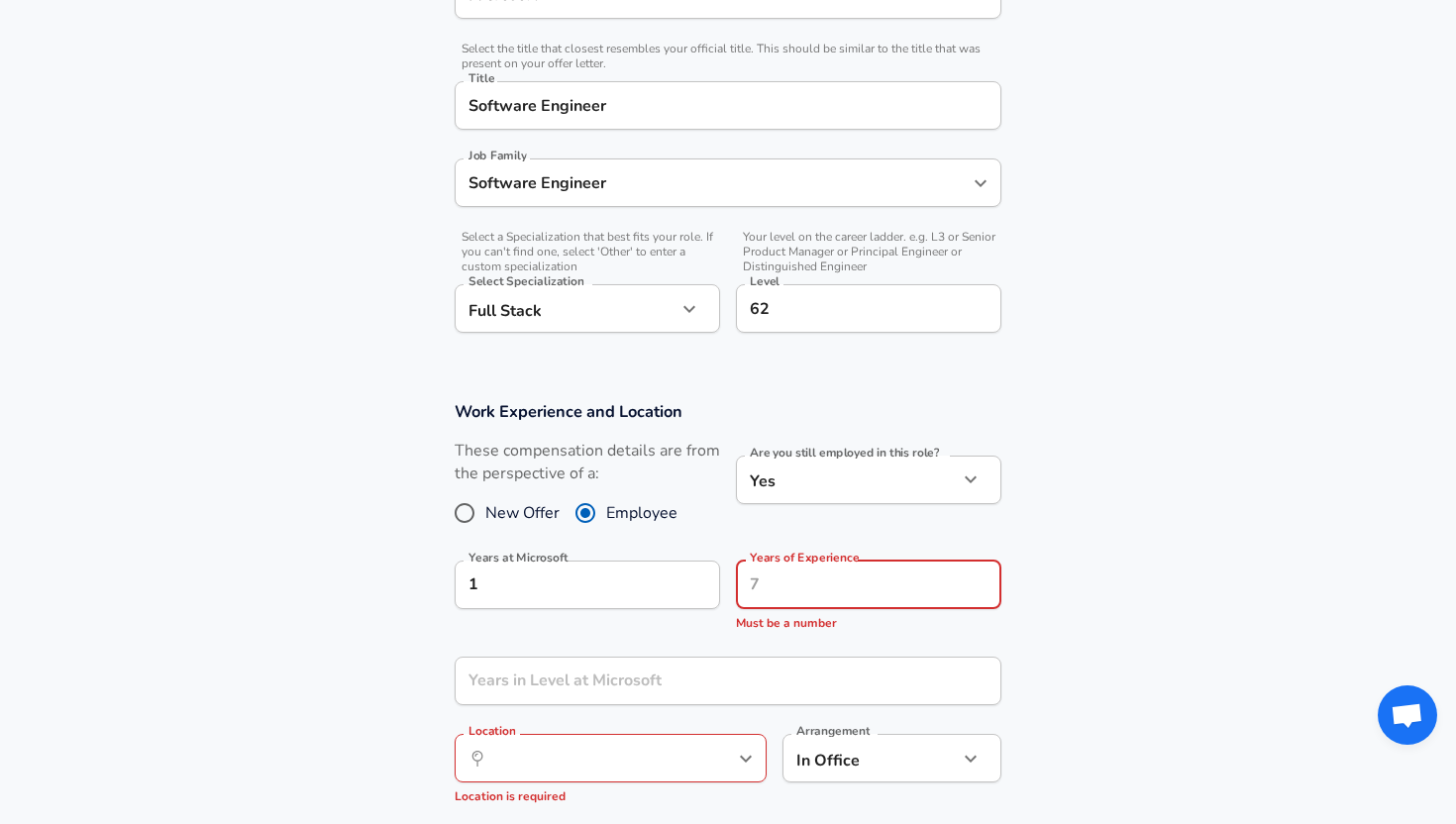 click on "Years at Microsoft 1 Years at Microsoft" at bounding box center [579, 593] 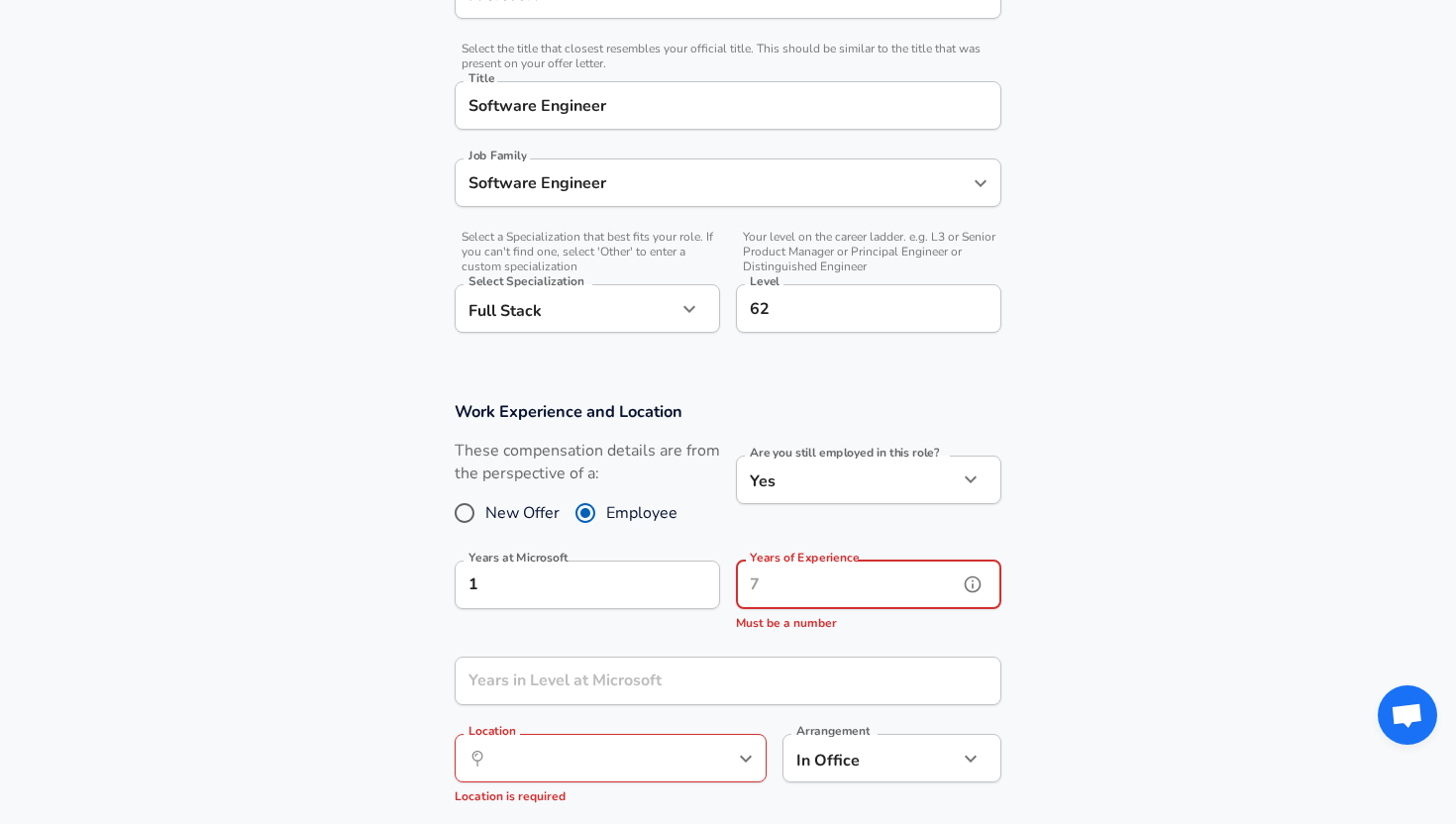 click on "Years of Experience" at bounding box center [847, 584] 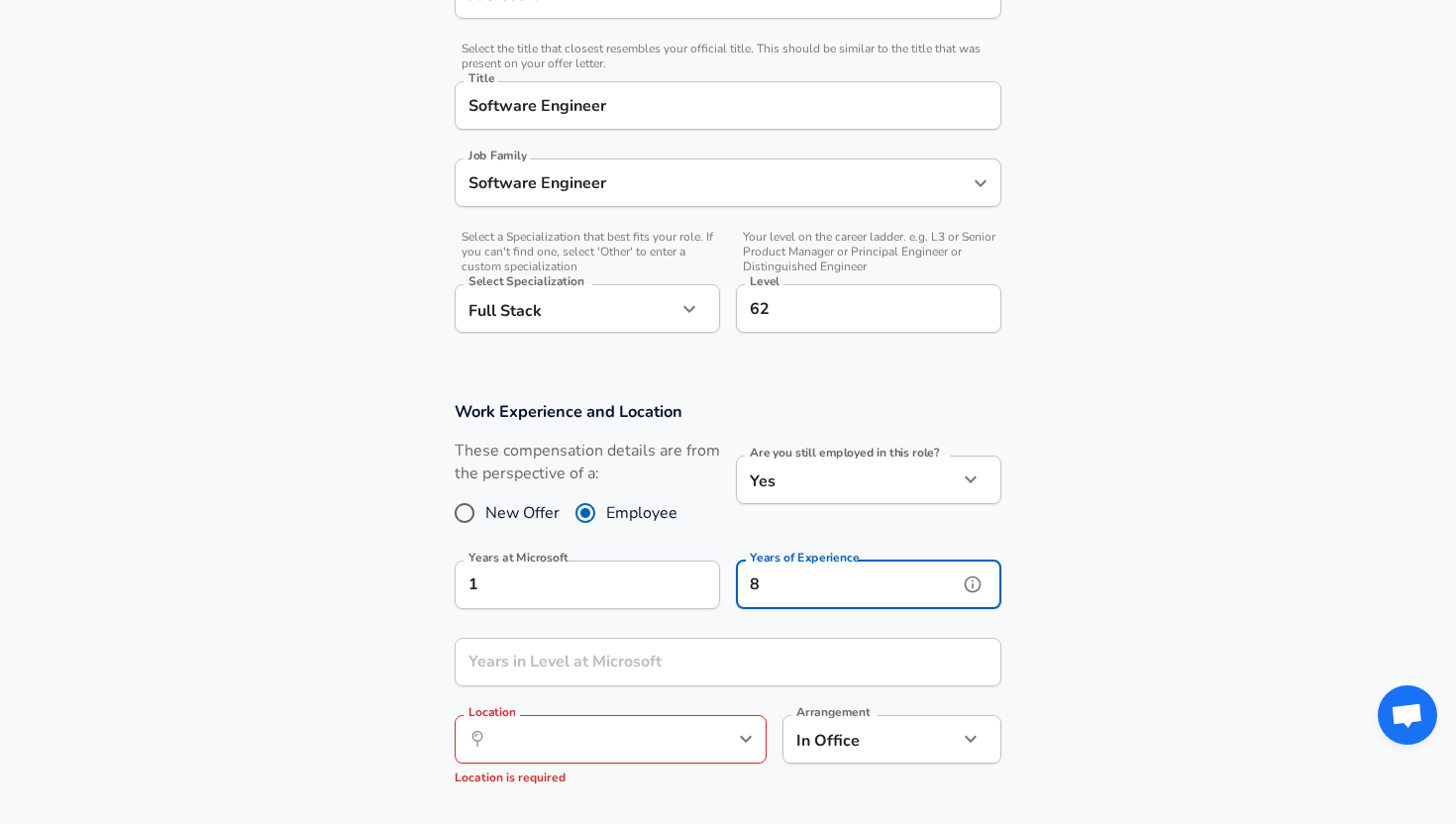 type on "8" 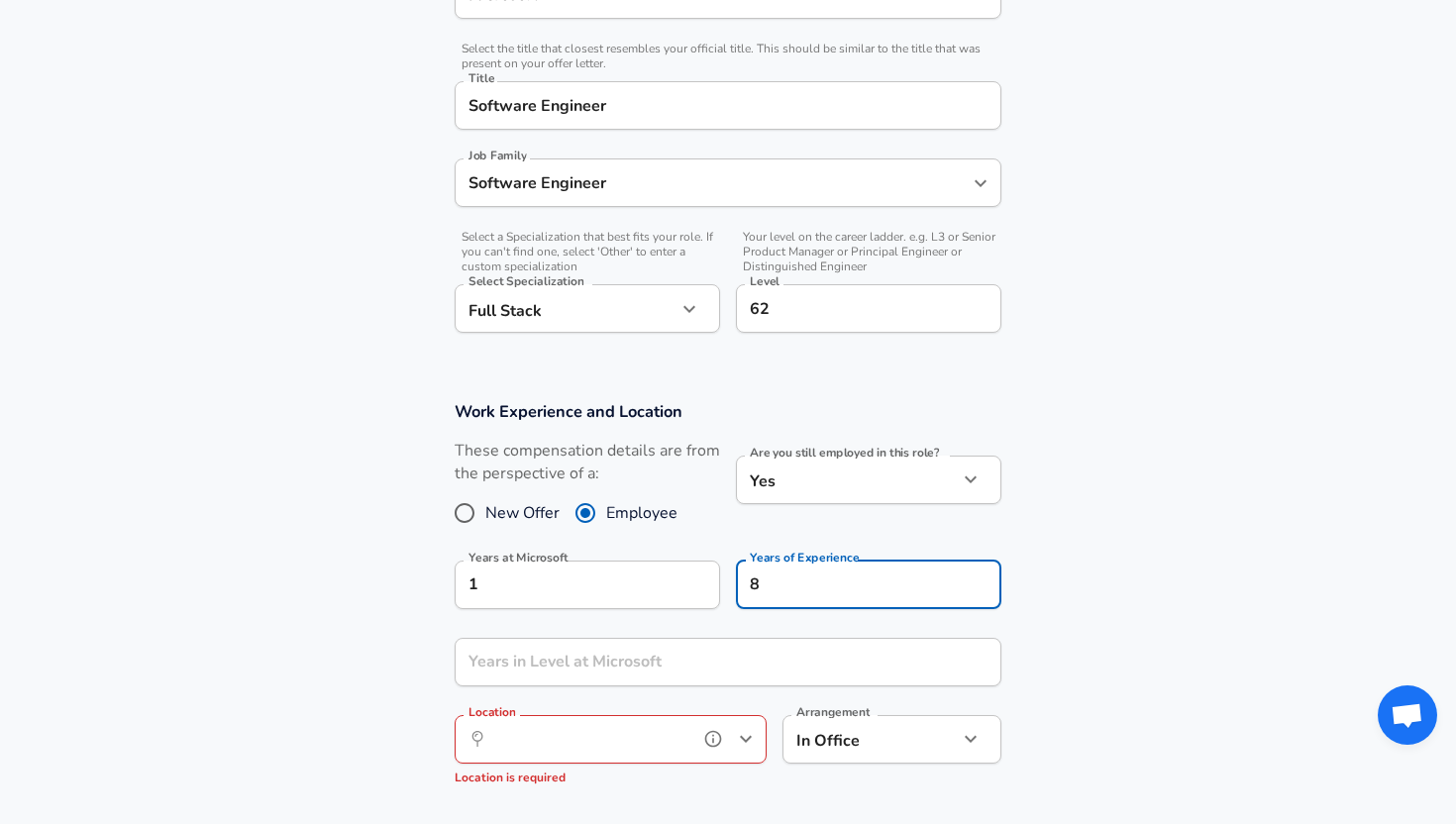 click on "Location" at bounding box center [588, 739] 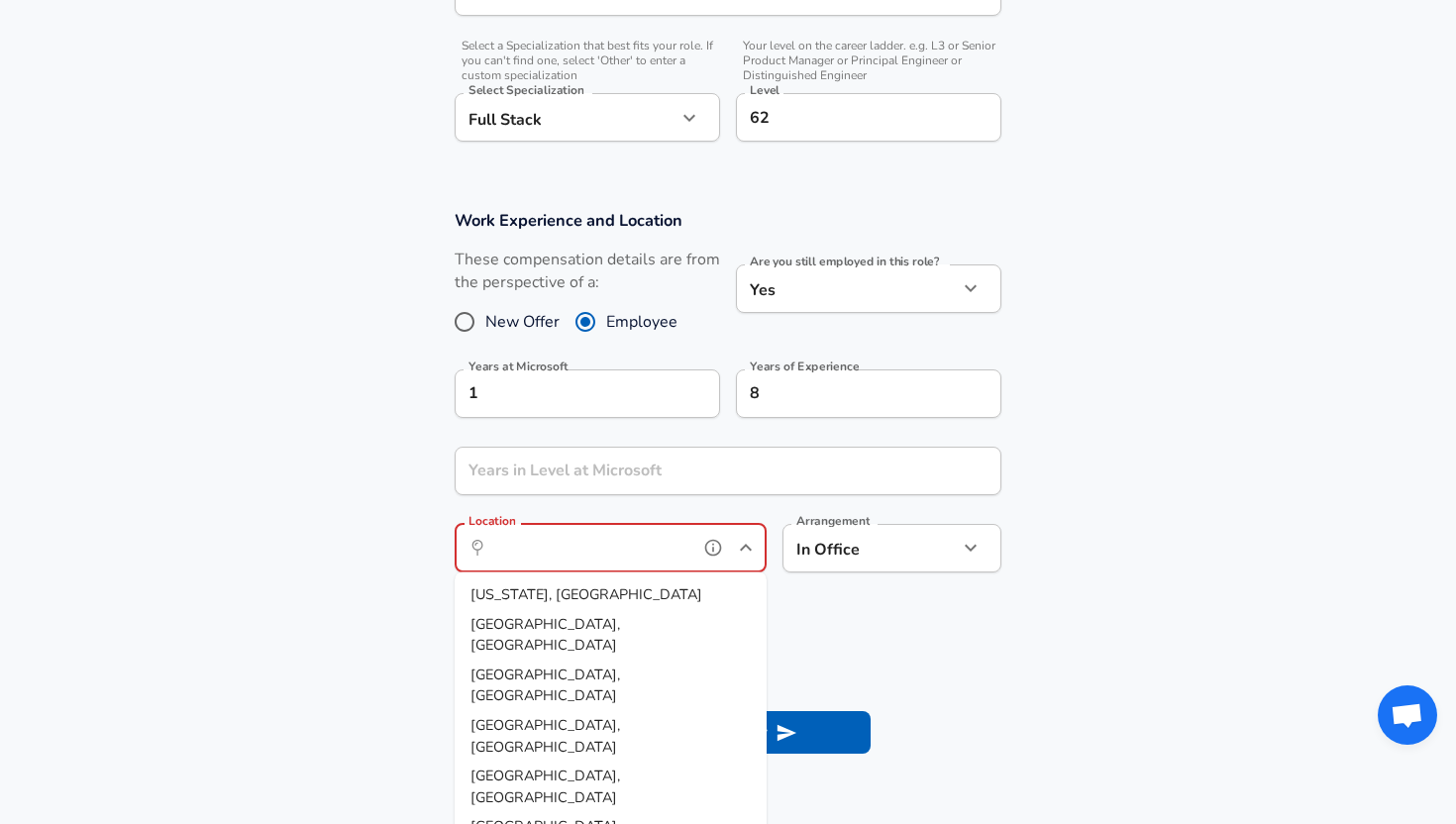 scroll, scrollTop: 734, scrollLeft: 0, axis: vertical 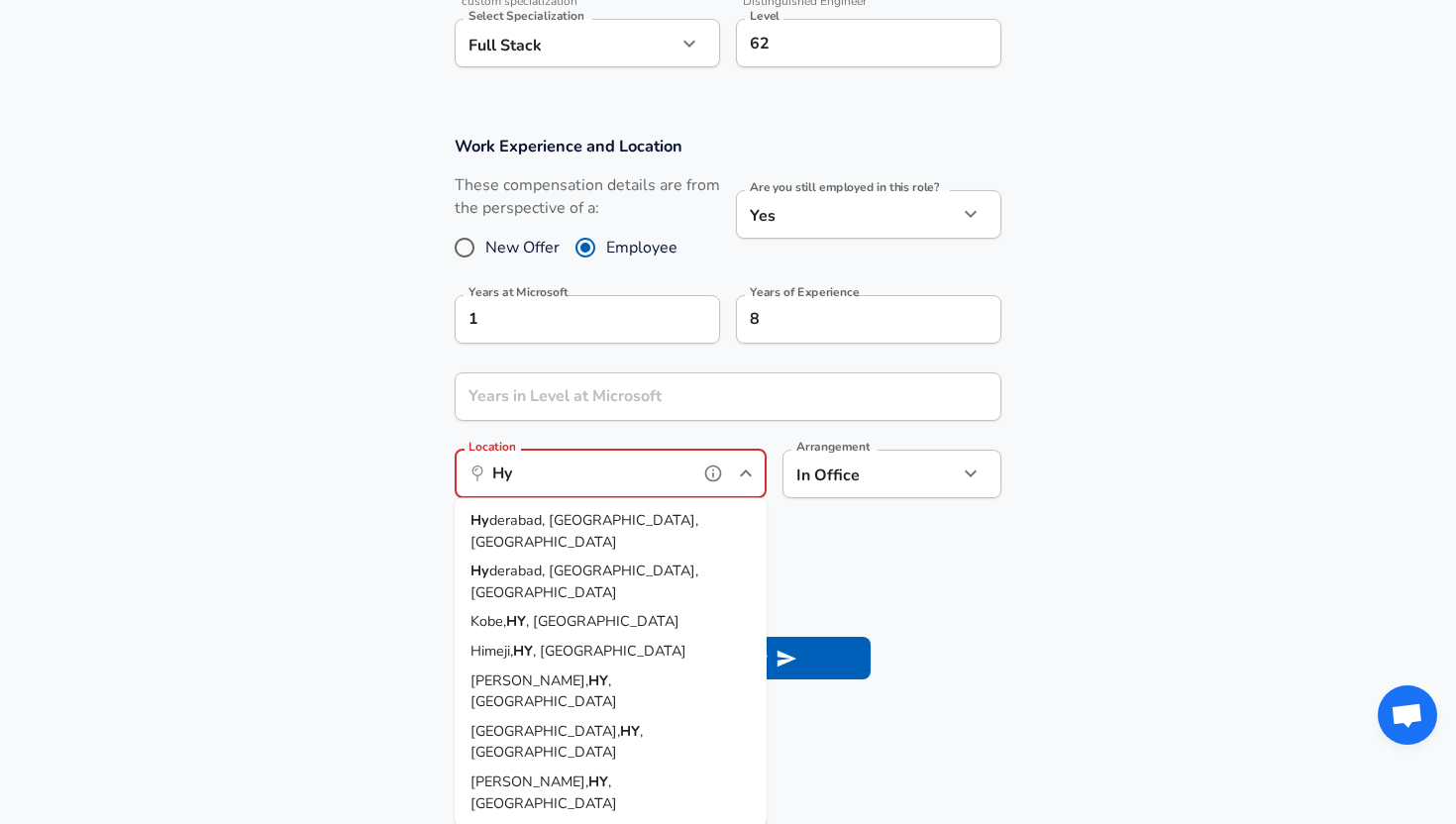 click on "derabad, [GEOGRAPHIC_DATA], [GEOGRAPHIC_DATA]" at bounding box center [584, 531] 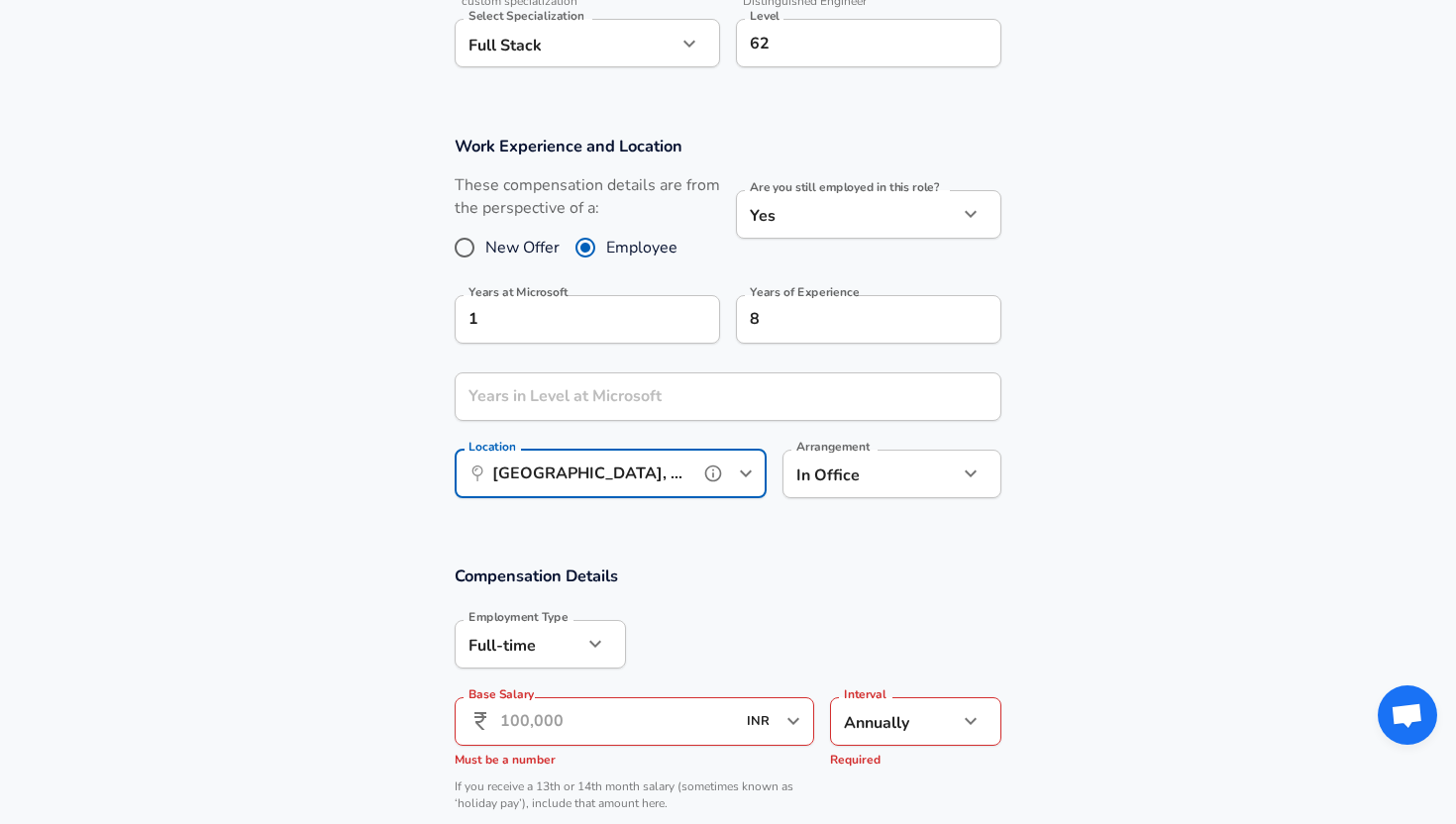 type on "[GEOGRAPHIC_DATA], [GEOGRAPHIC_DATA], [GEOGRAPHIC_DATA]" 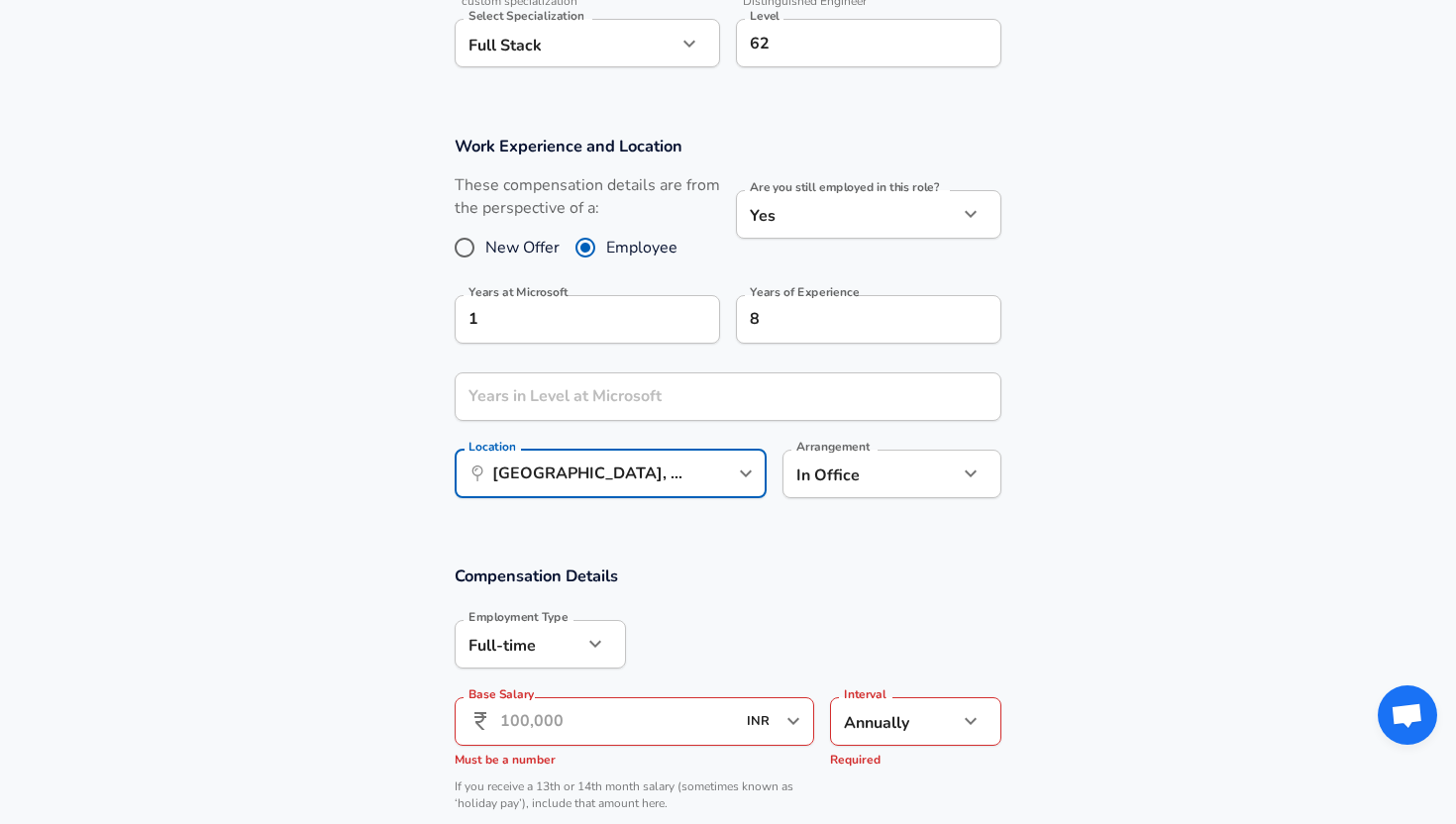 click on "Base Salary" at bounding box center (617, 721) 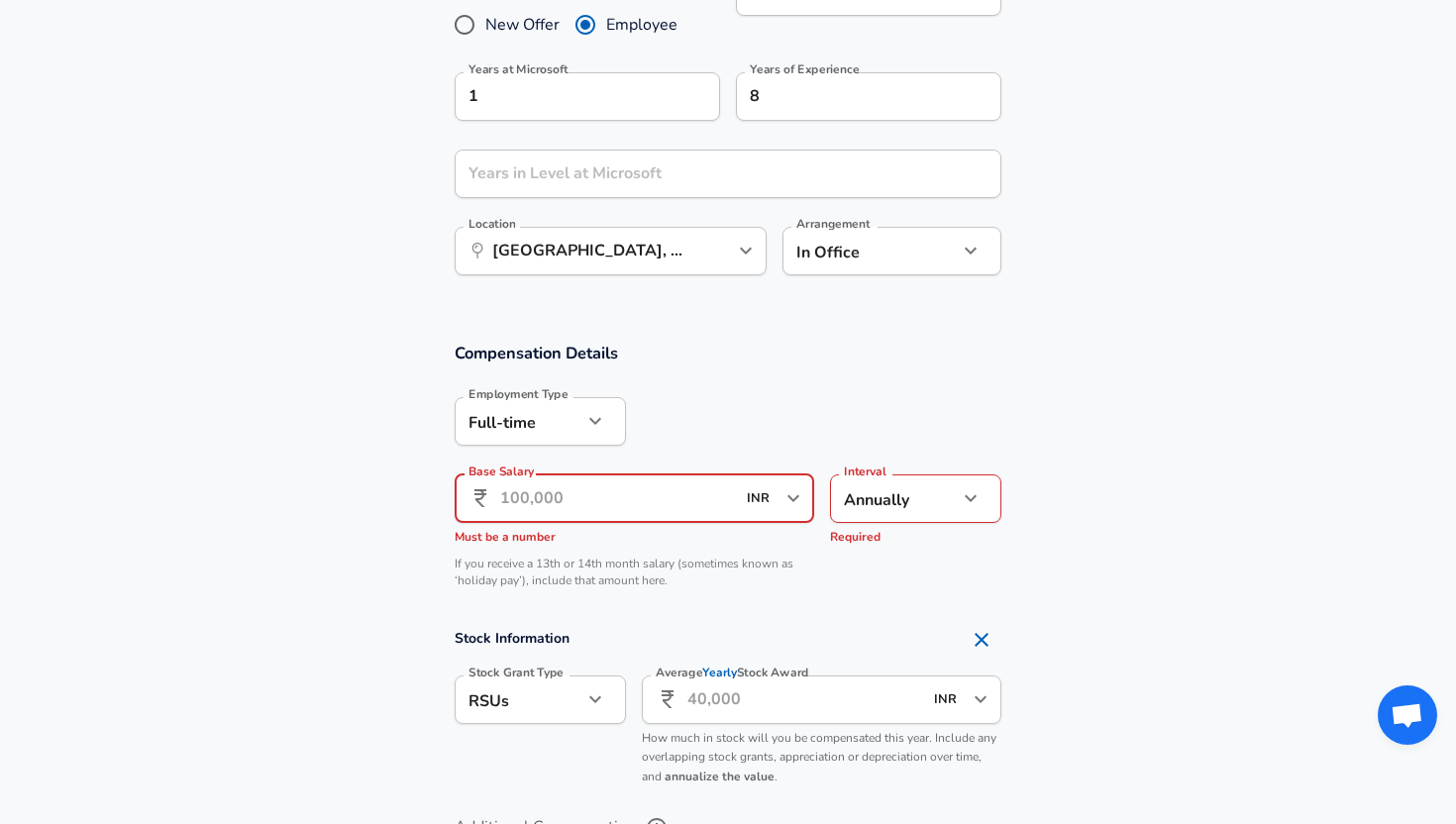 scroll, scrollTop: 976, scrollLeft: 0, axis: vertical 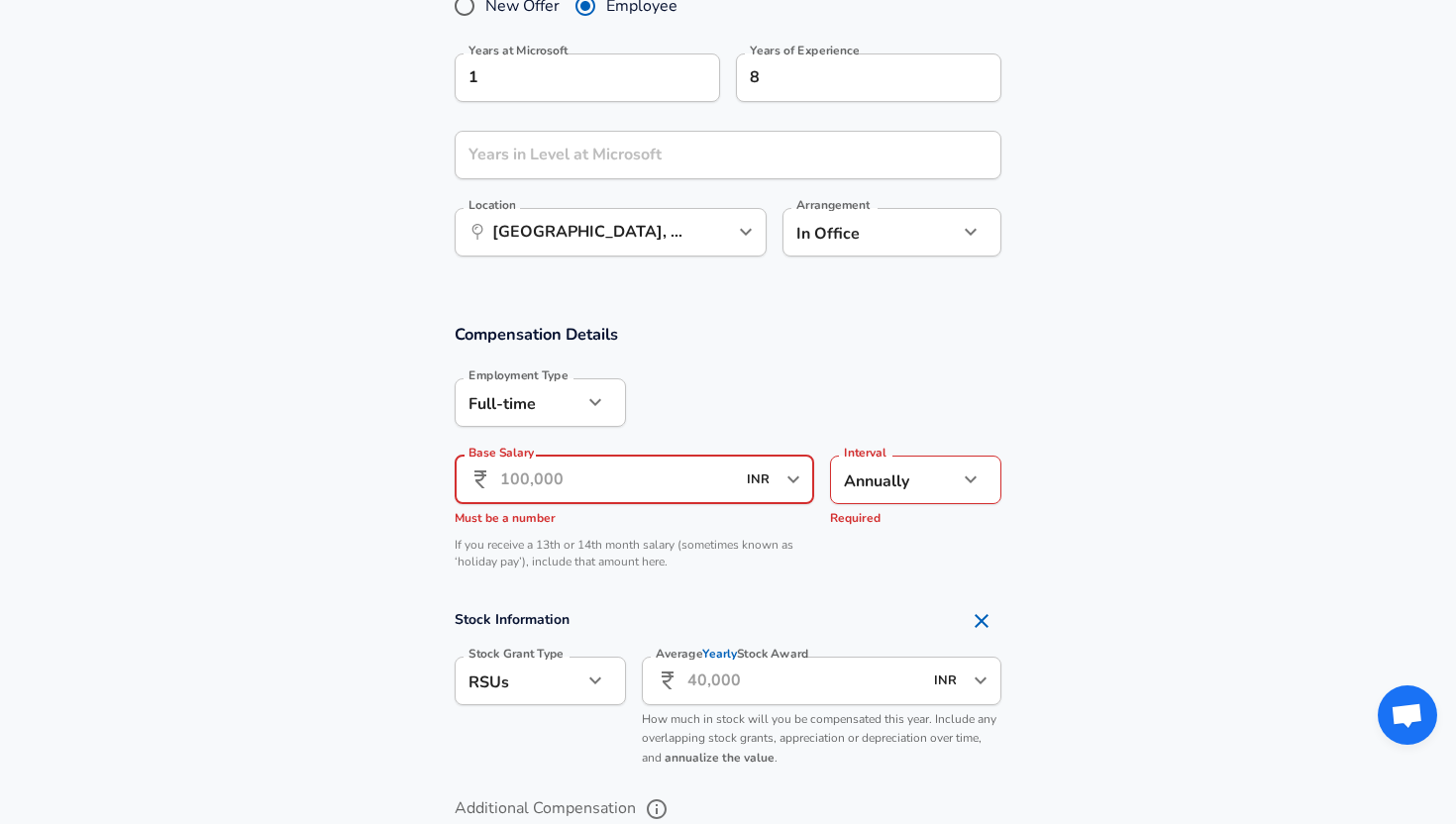 click on "Restart Add Your Salary Upload your offer letter   to verify your submission Enhance Privacy and Anonymity No Automatically hides specific fields until there are enough submissions to safely display the full details.   More Details Based on your submission and the data points that we have already collected, we will automatically hide and anonymize specific fields if there aren't enough data points to remain sufficiently anonymous. Company & Title Information   Enter the company you received your offer from Company Microsoft Company   Select the title that closest resembles your official title. This should be similar to the title that was present on your offer letter. Title Software Engineer Title Job Family Software Engineer Job Family   Select a Specialization that best fits your role. If you can't find one, select 'Other' to enter a custom specialization Select Specialization Full Stack Full Stack Select Specialization   Level 62 Level Work Experience and Location New Offer Employee Yes yes 1 8 Location ​" at bounding box center [728, -564] 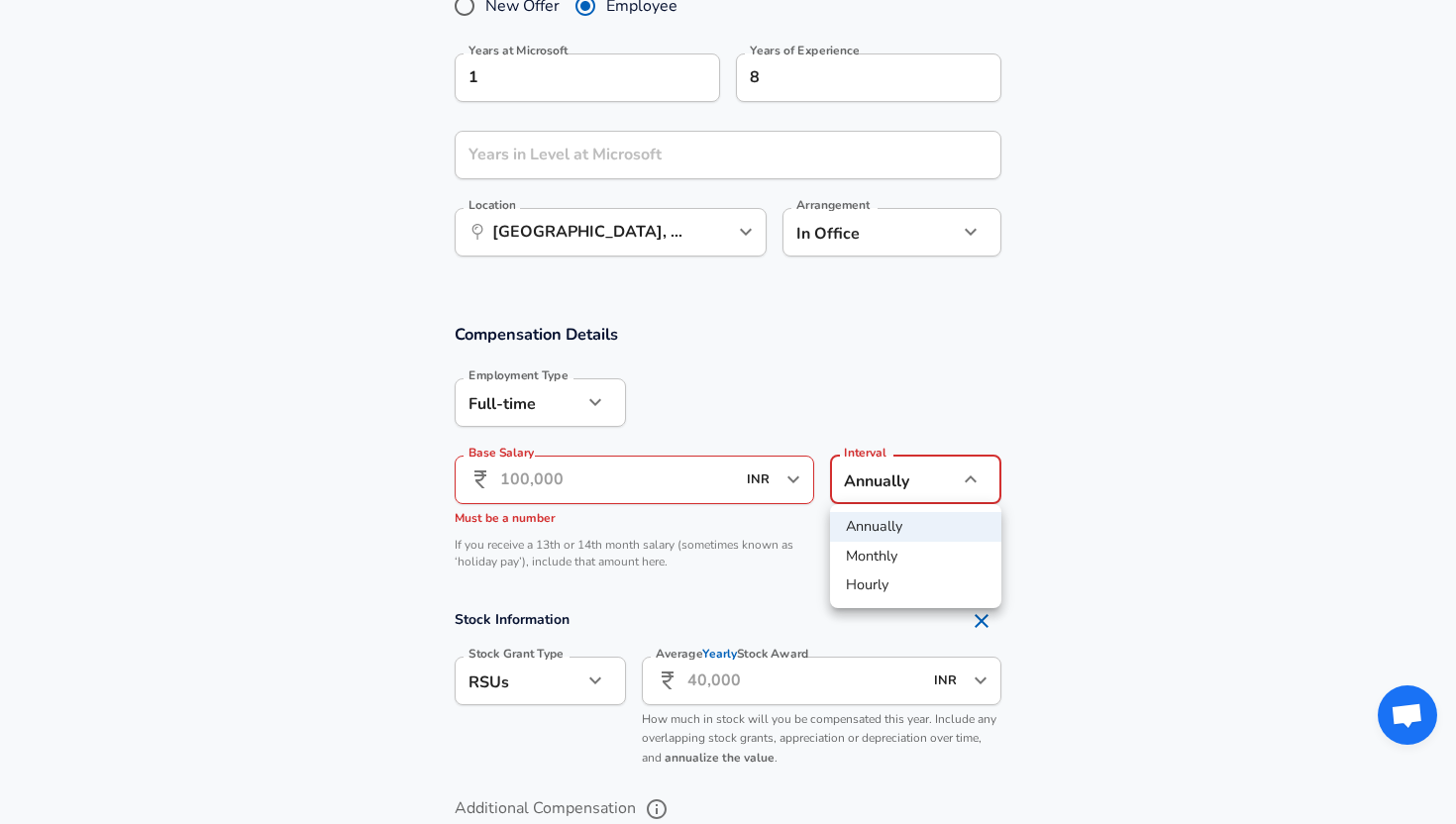 click on "Monthly" at bounding box center (915, 557) 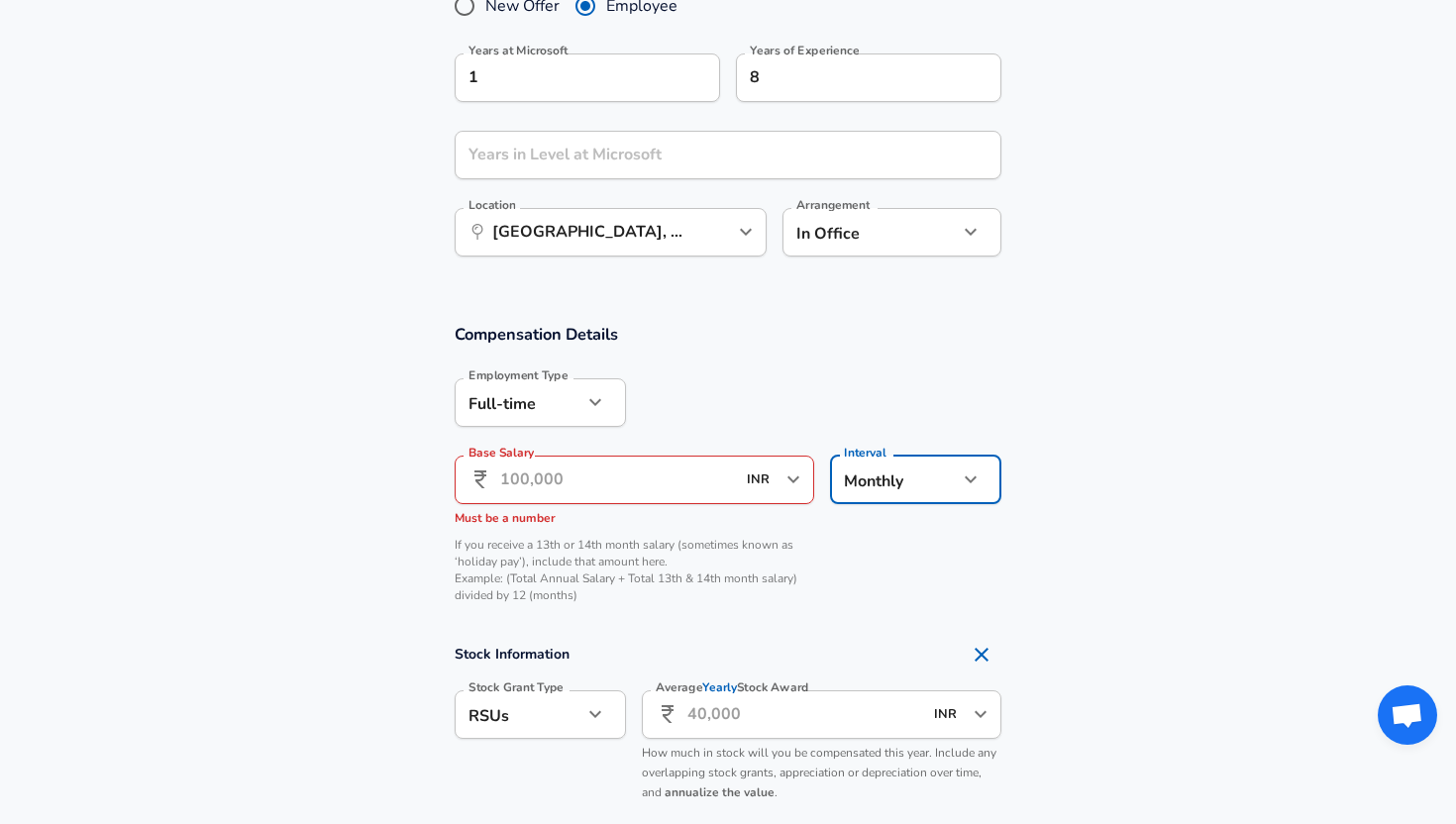 click on "Base Salary" at bounding box center (617, 479) 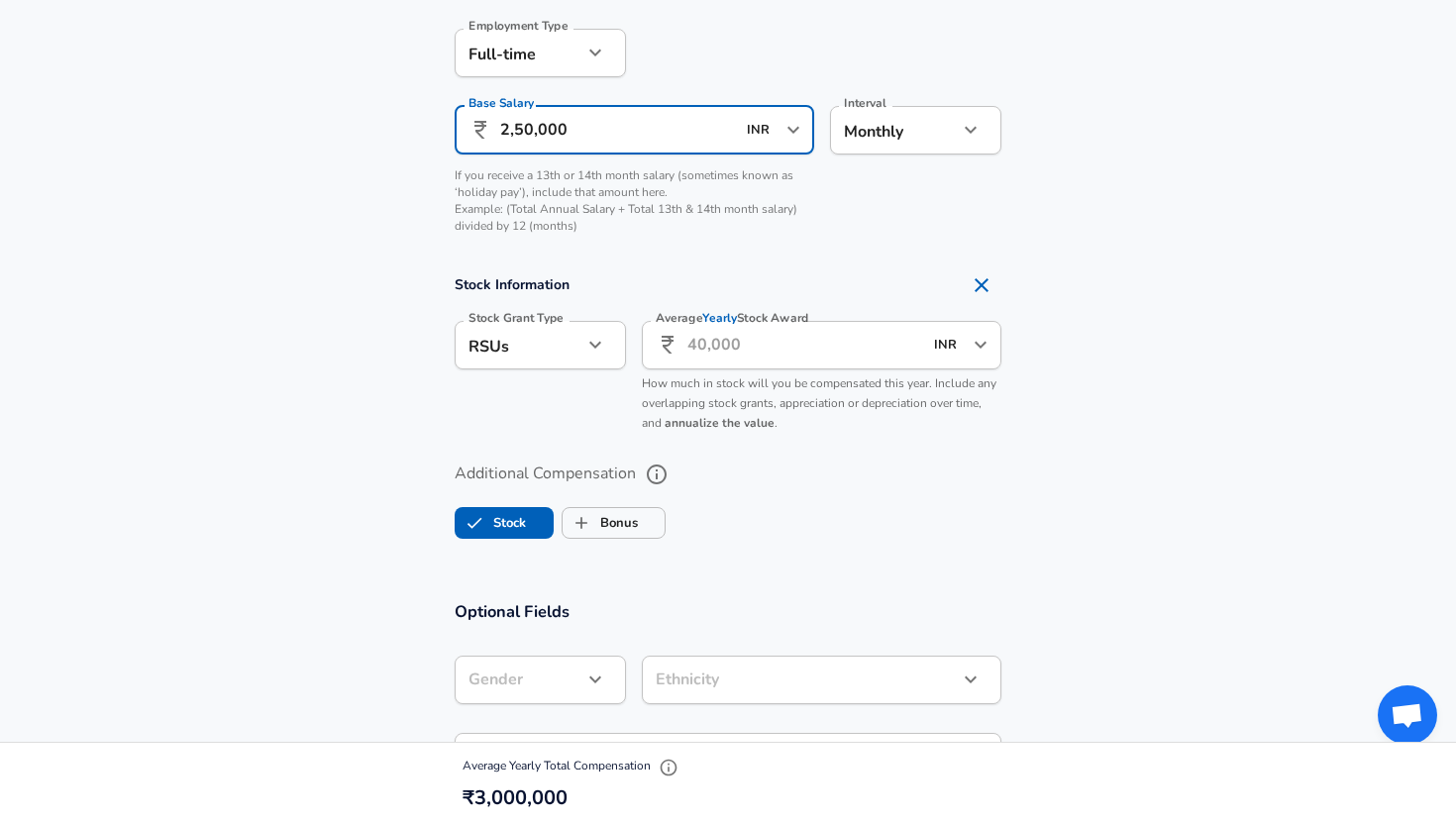 scroll, scrollTop: 1328, scrollLeft: 0, axis: vertical 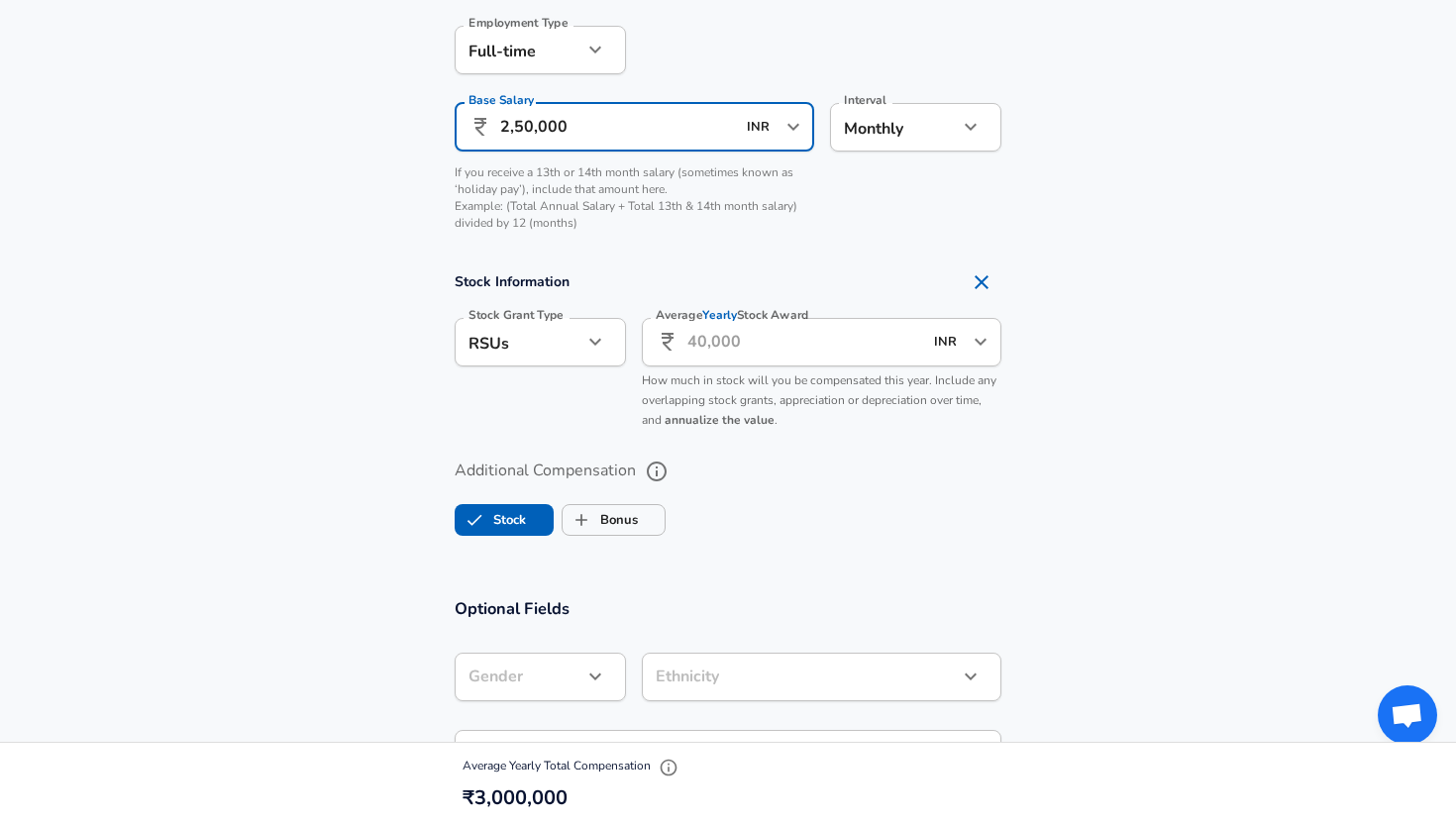 type on "2,50,000" 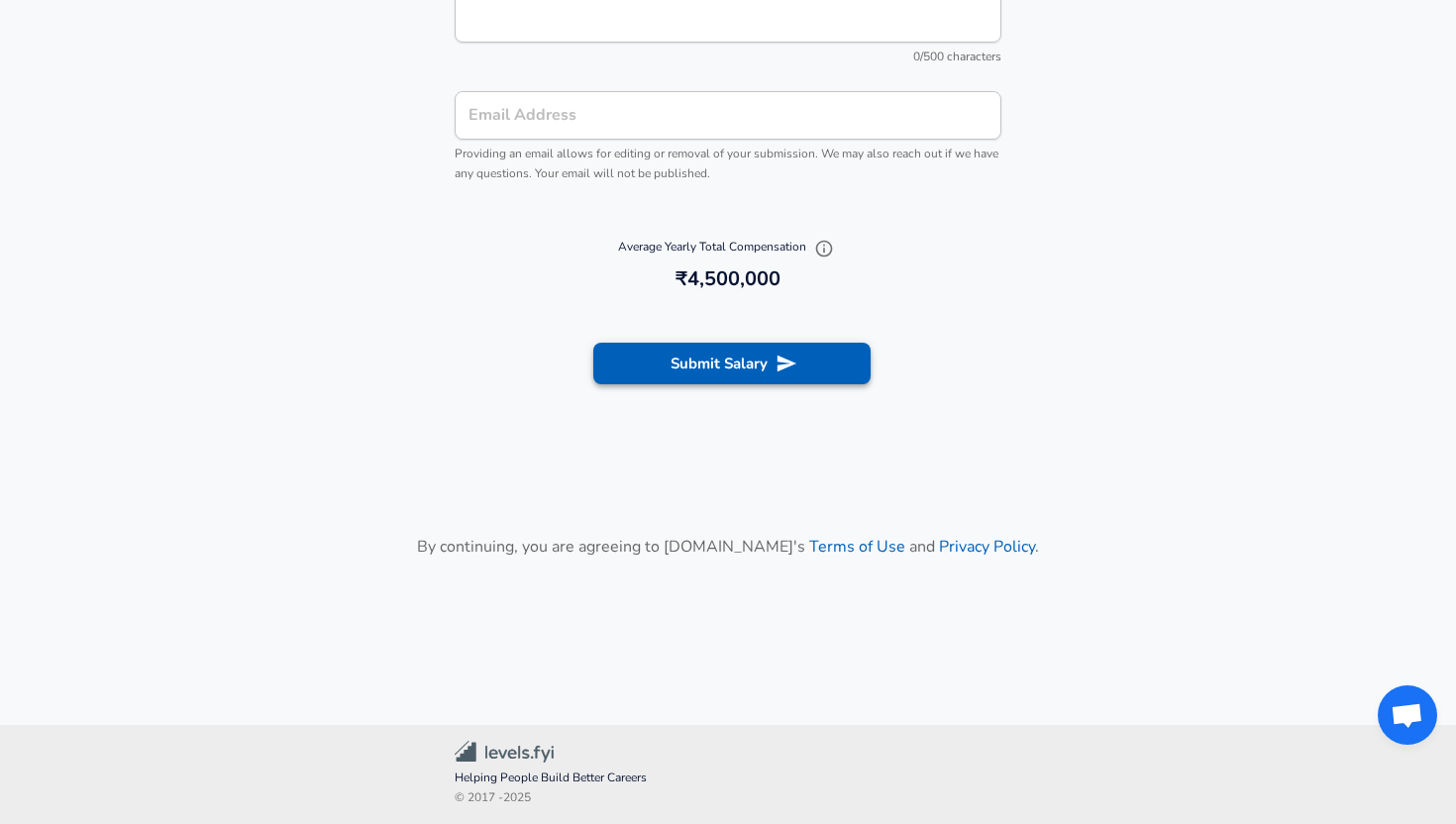 type on "15,00,000" 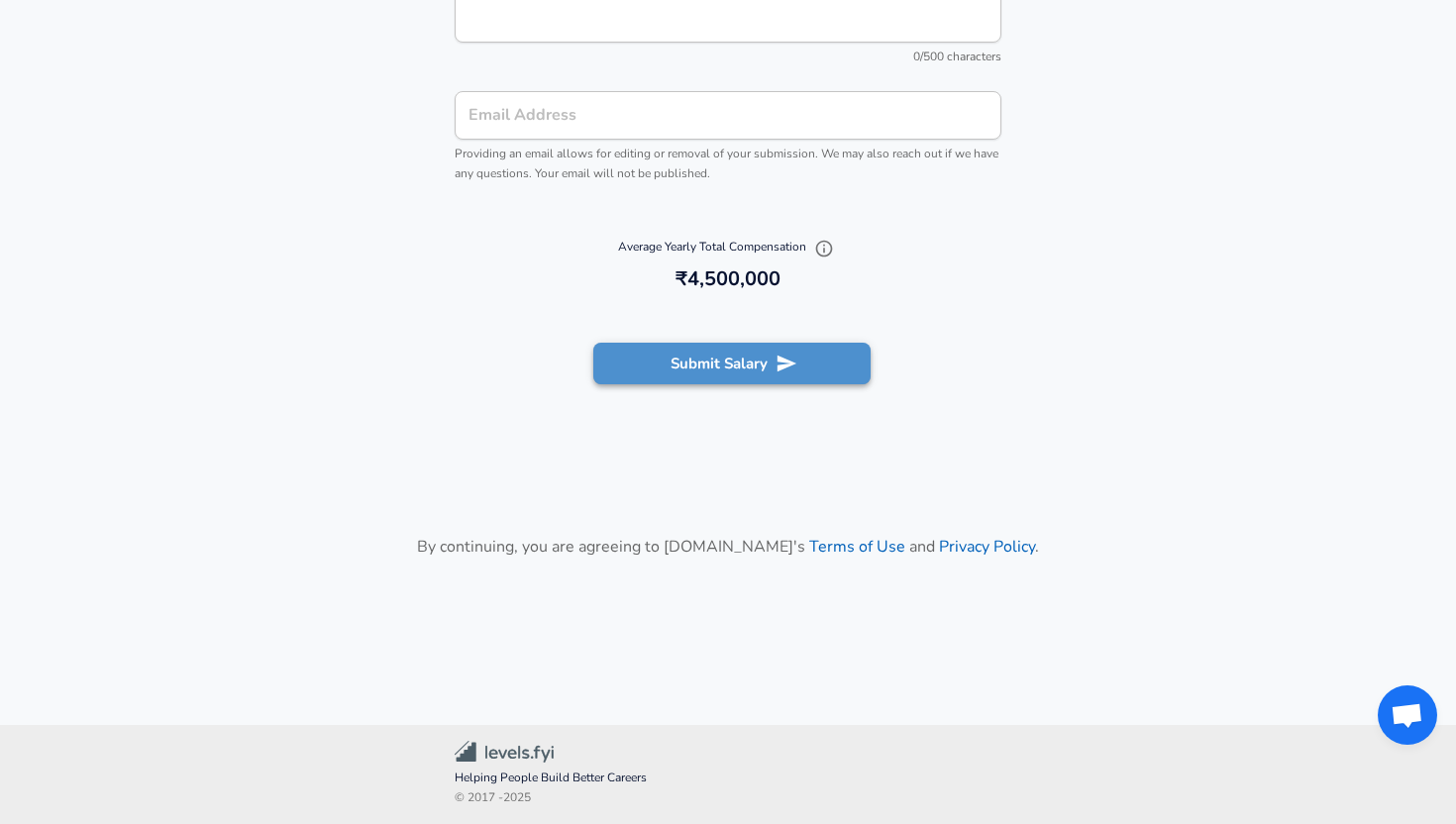 click on "Submit Salary" at bounding box center [732, 363] 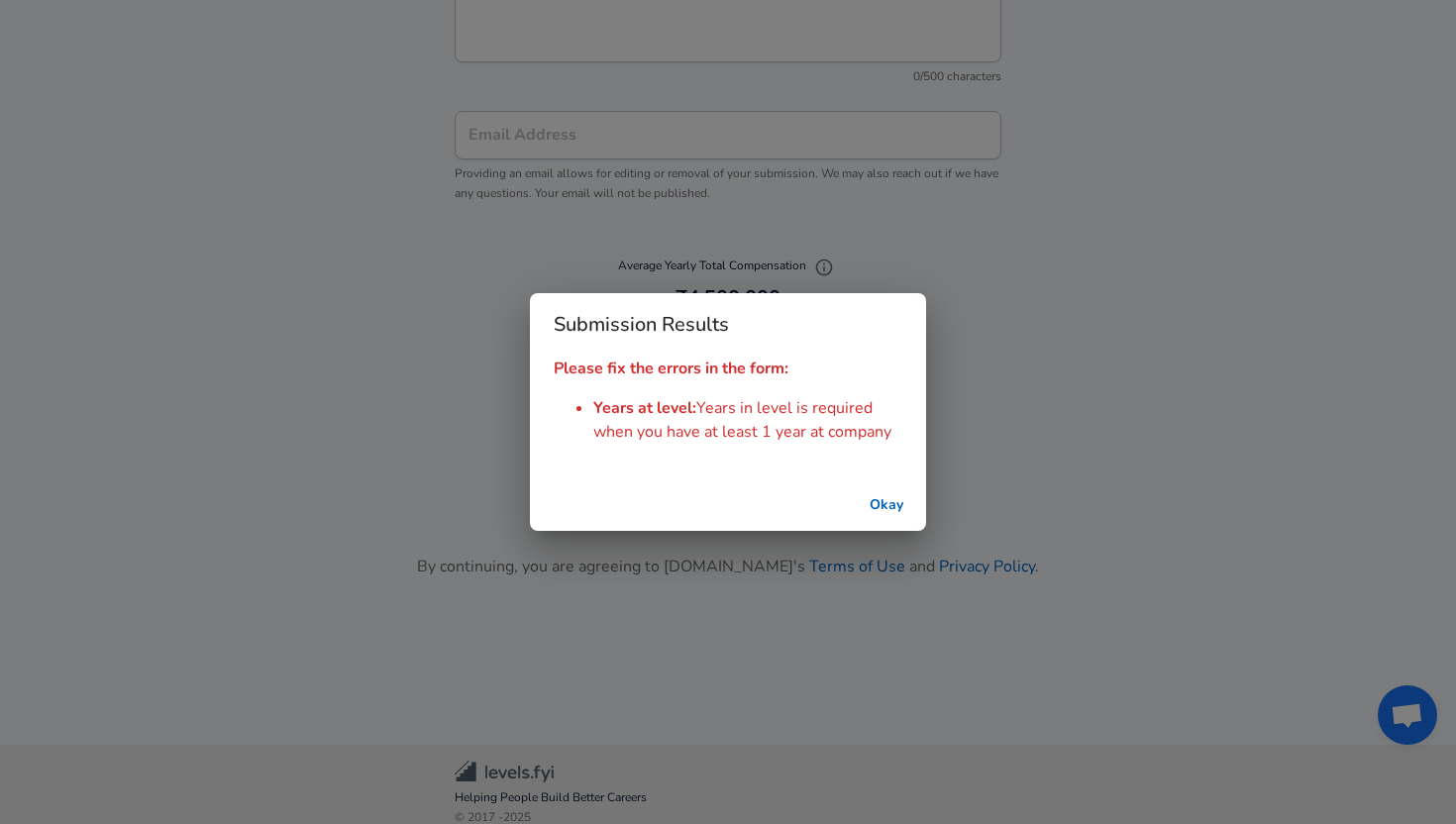 scroll, scrollTop: 2390, scrollLeft: 0, axis: vertical 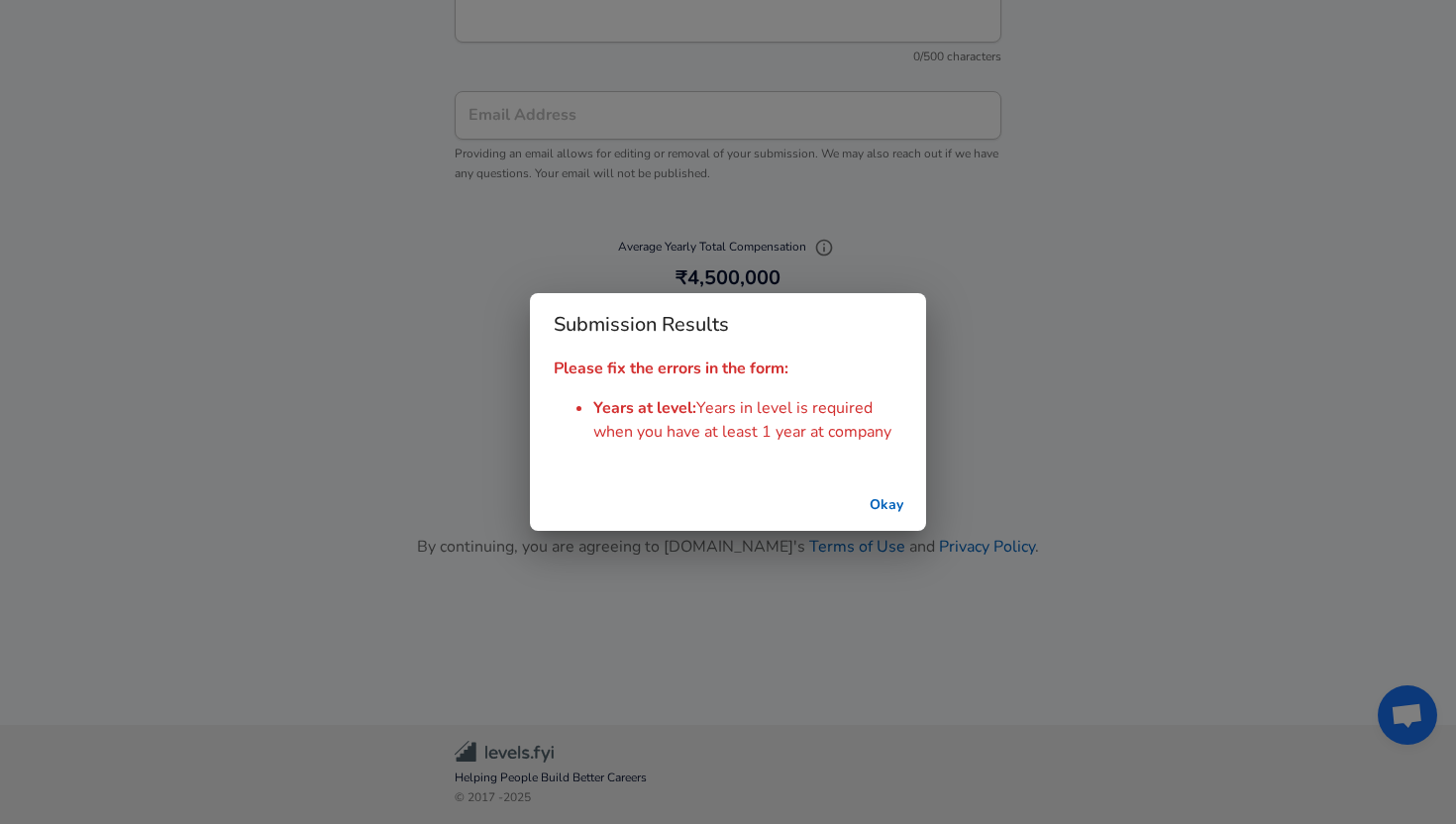 click on "Okay" at bounding box center [886, 505] 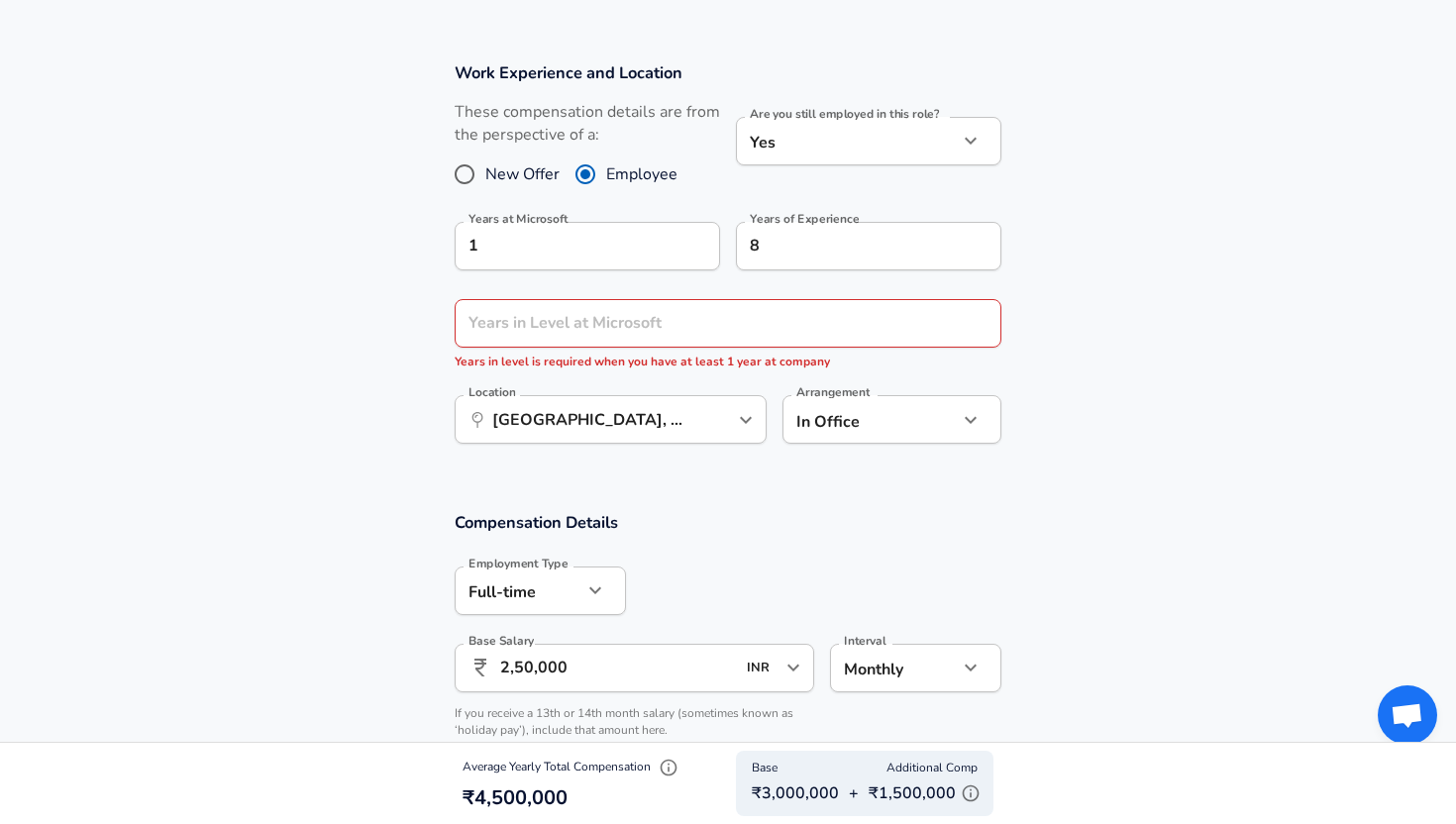 scroll, scrollTop: 783, scrollLeft: 0, axis: vertical 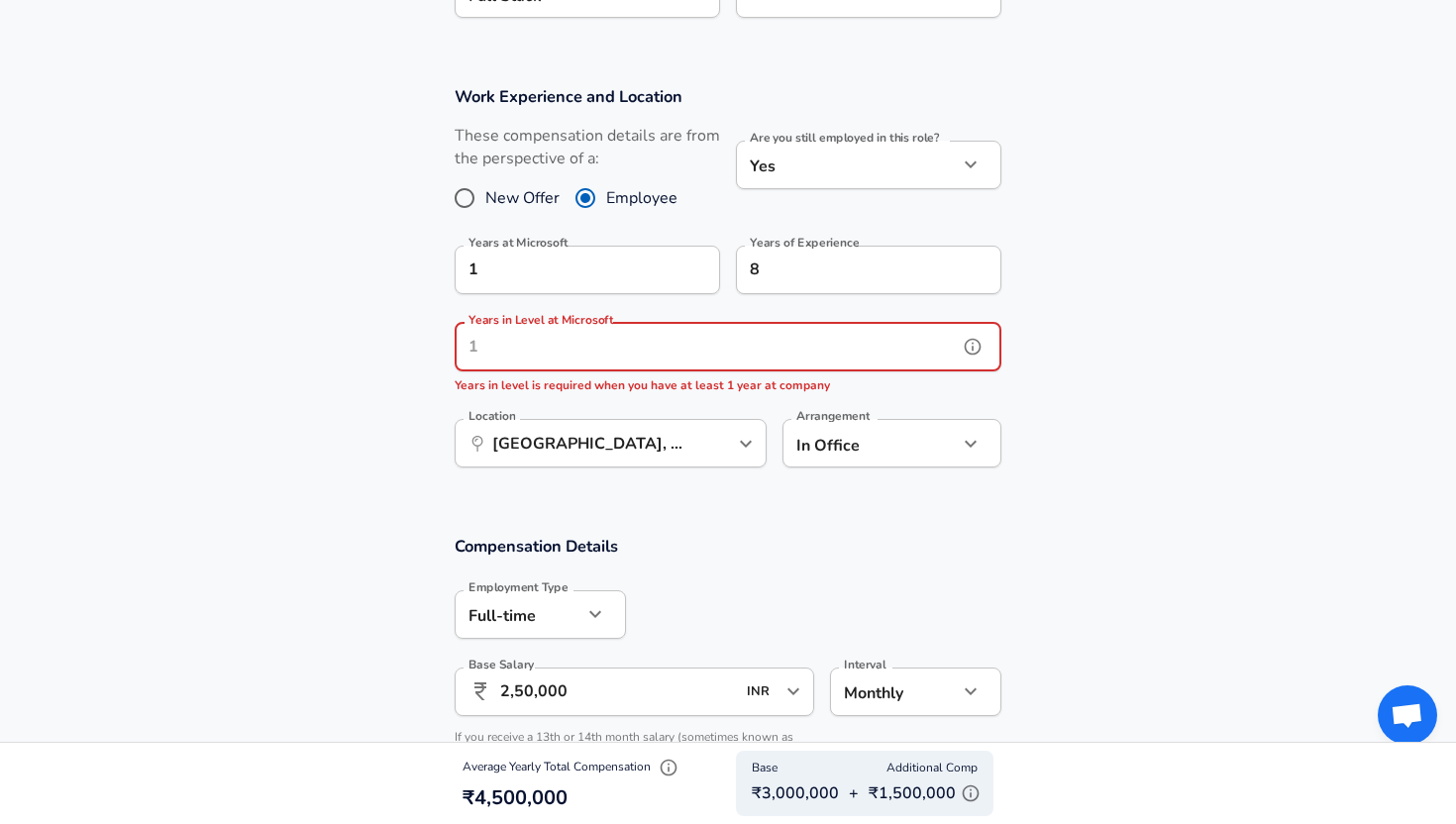click on "Years in Level at Microsoft" at bounding box center (706, 347) 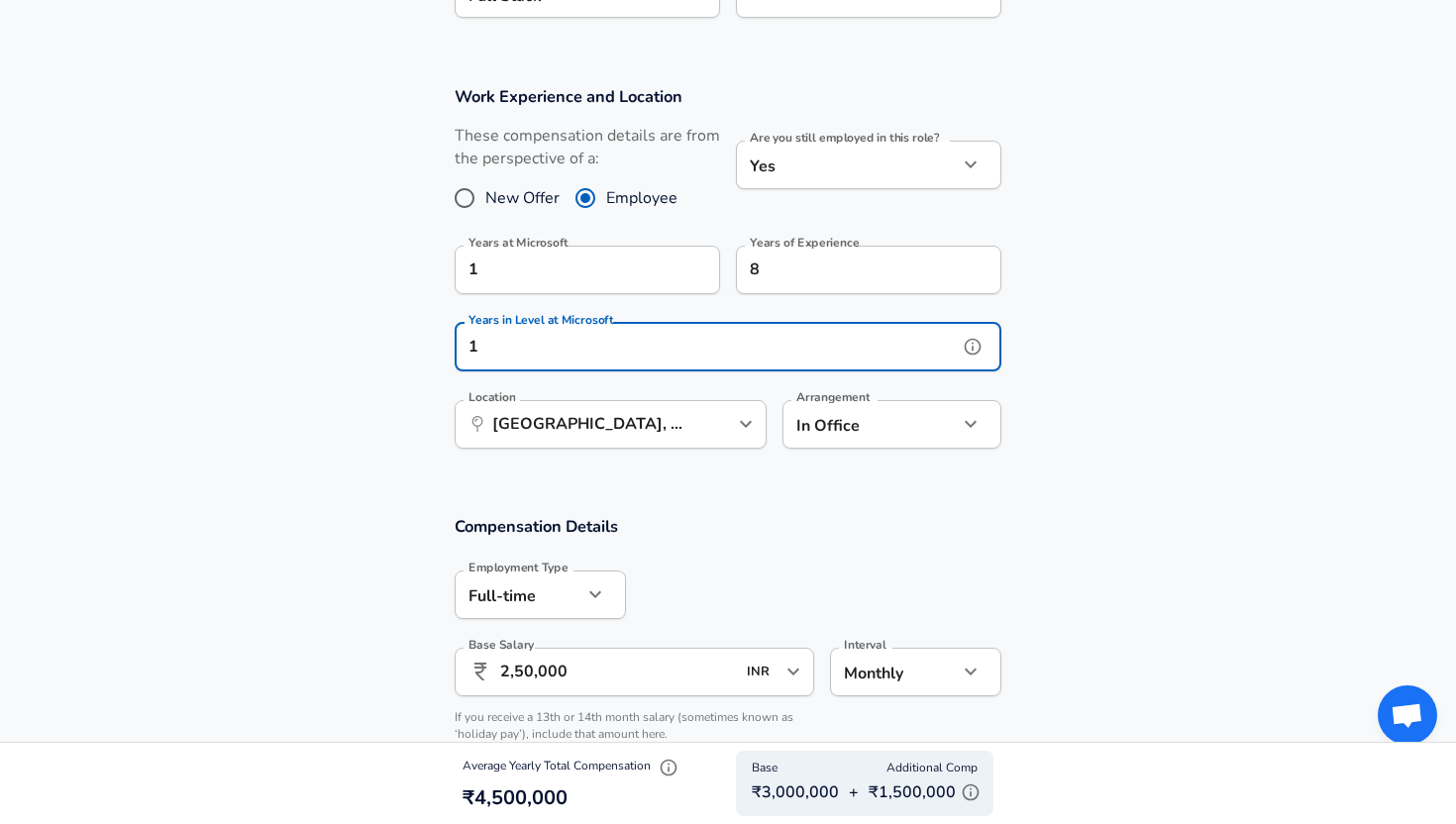 type on "1" 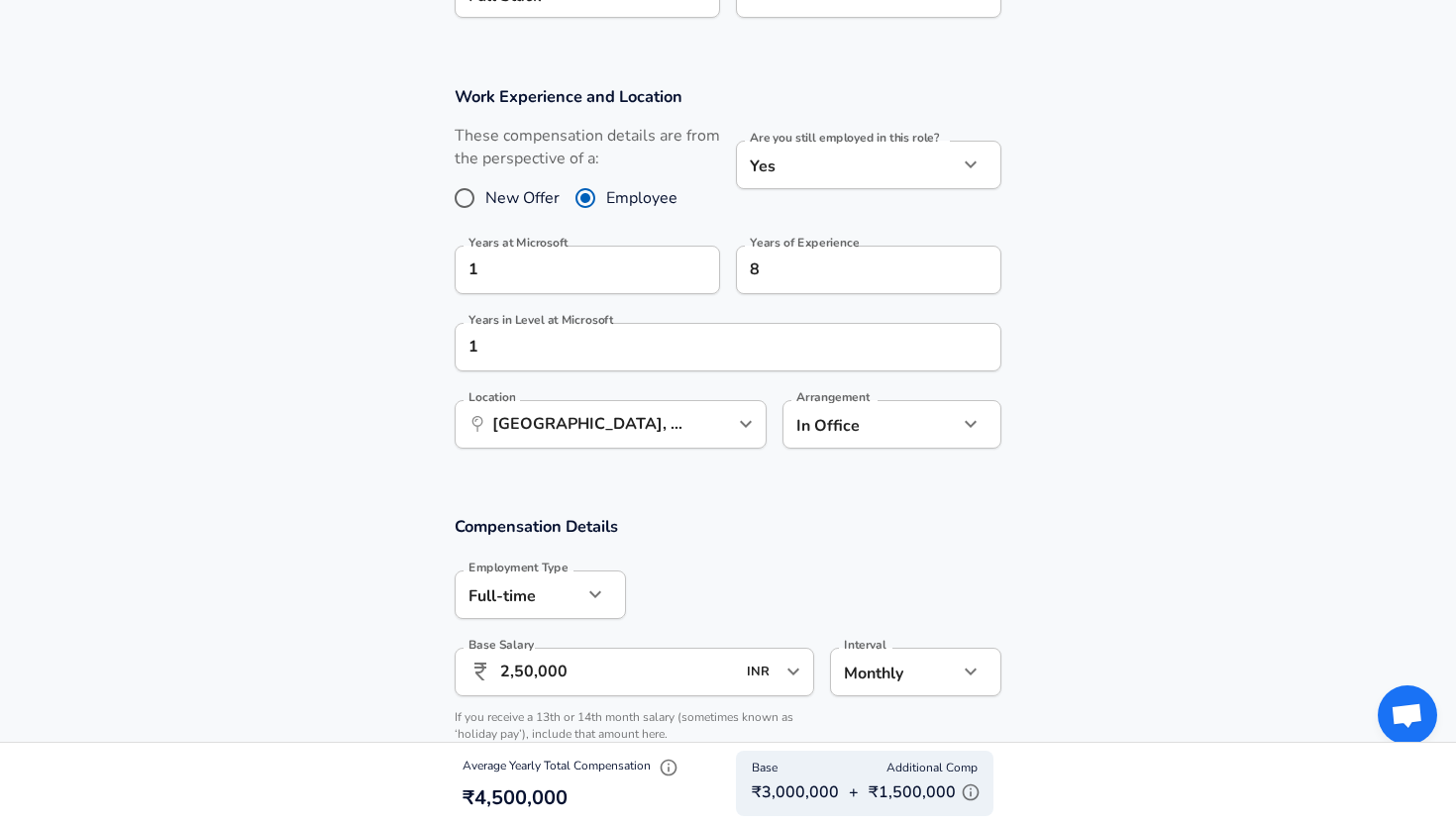 click on "Compensation Details Employment Type [DEMOGRAPHIC_DATA] full_time Employment Type Base Salary ​ 2,50,000 INR ​ Base Salary Interval Monthly monthly Interval If you receive a 13th or 14th month salary (sometimes known as ‘holiday pay’), include that amount here.  Example: (Total Annual Salary + Total 13th & 14th month salary) divided by 12 (months) Stock Information  Stock Grant Type RSUs stock Stock Grant Type Average  Yearly  Stock Award ​ 15,00,000 INR ​ Average  Yearly  Stock Award   How much in stock will you be compensated this year. Include any overlapping stock grants, appreciation or depreciation over time, and   annualize the value . Additional Compensation   Stock Bonus" at bounding box center [728, 806] 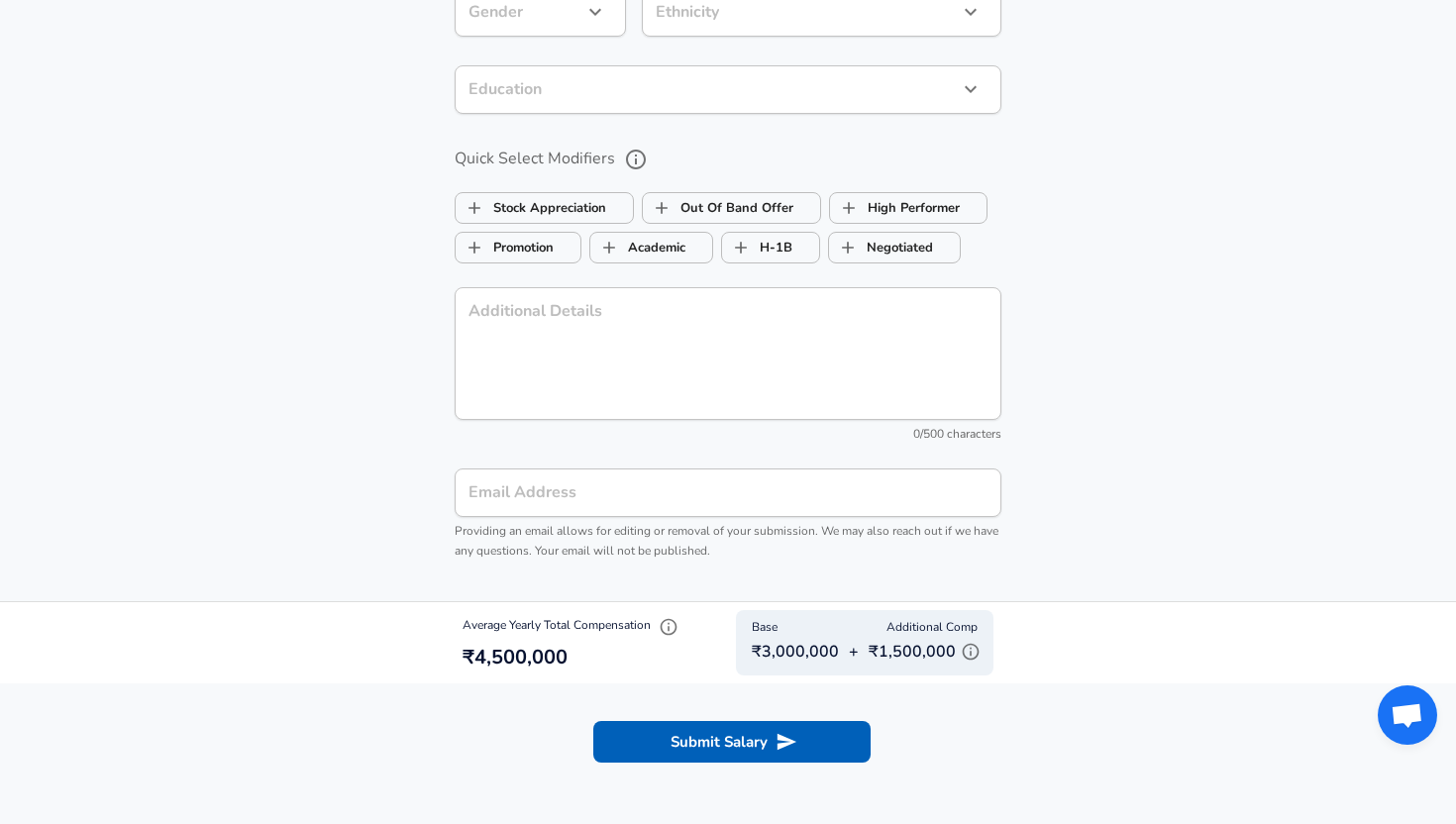 scroll, scrollTop: 2081, scrollLeft: 0, axis: vertical 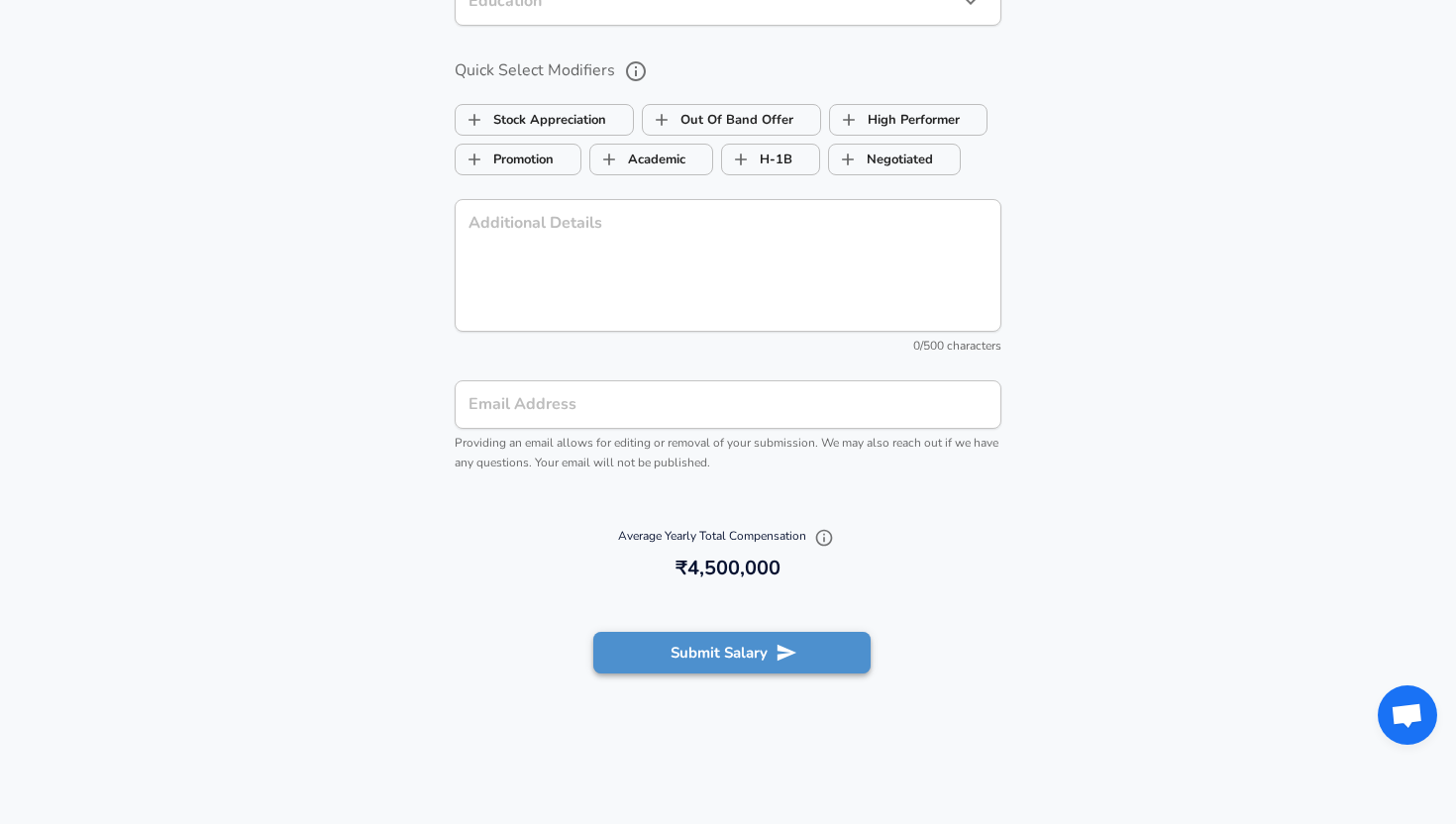 click on "Submit Salary" at bounding box center [732, 653] 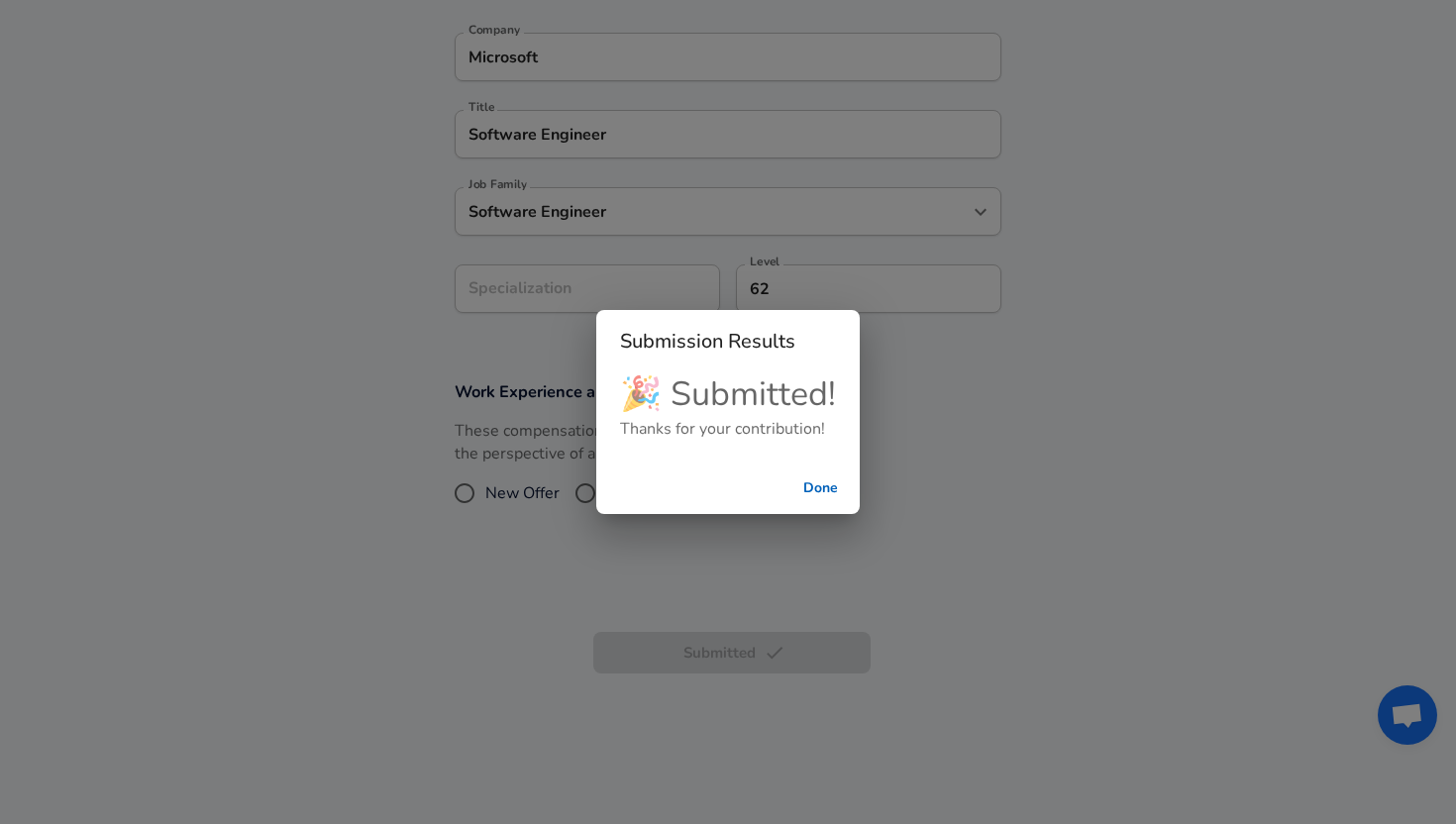scroll, scrollTop: 686, scrollLeft: 0, axis: vertical 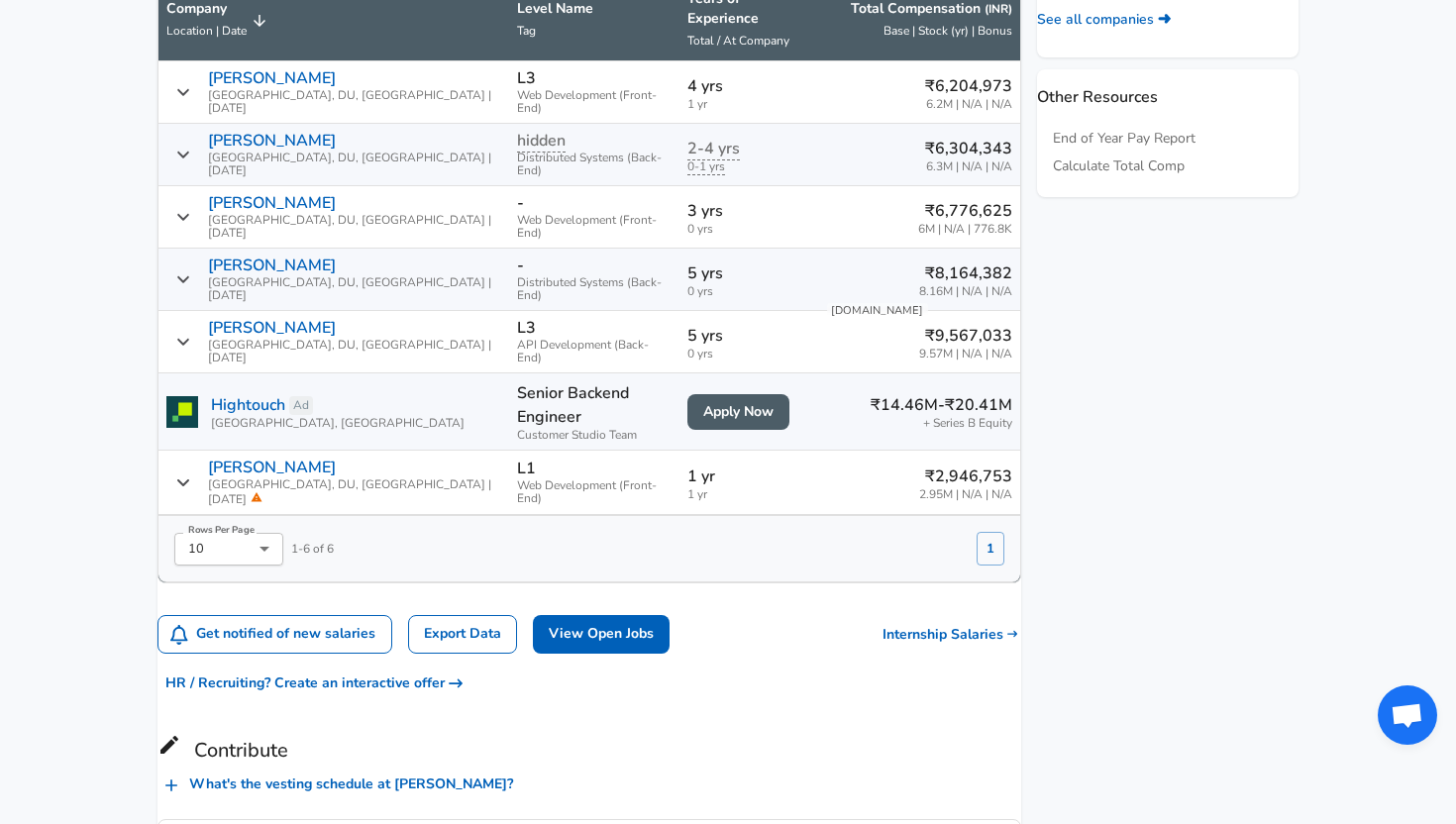 click on "[GEOGRAPHIC_DATA], DU, [GEOGRAPHIC_DATA]   |   [DATE]" at bounding box center (354, 352) 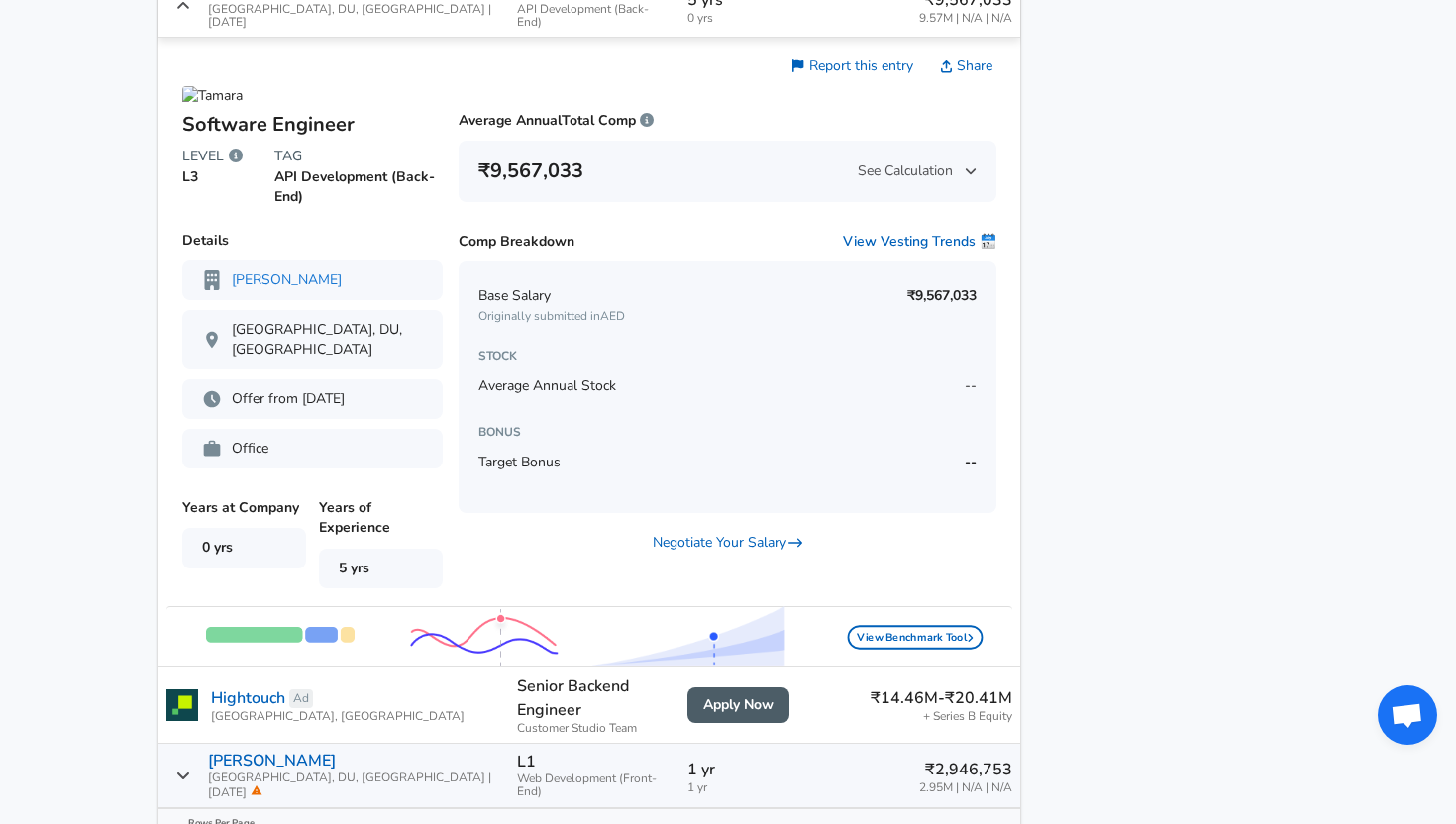 scroll, scrollTop: 1392, scrollLeft: 0, axis: vertical 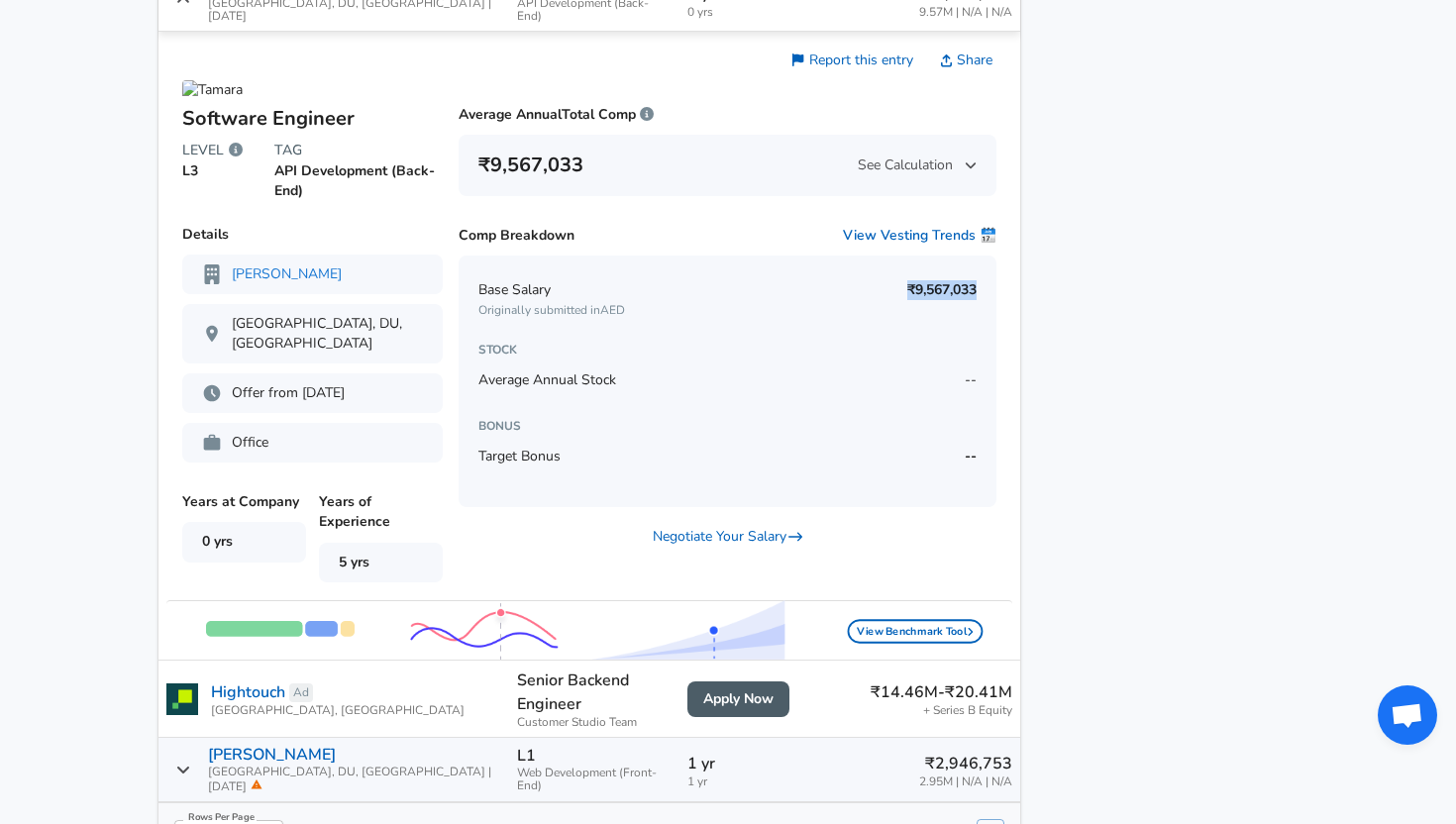 drag, startPoint x: 881, startPoint y: 306, endPoint x: 955, endPoint y: 308, distance: 74.027022 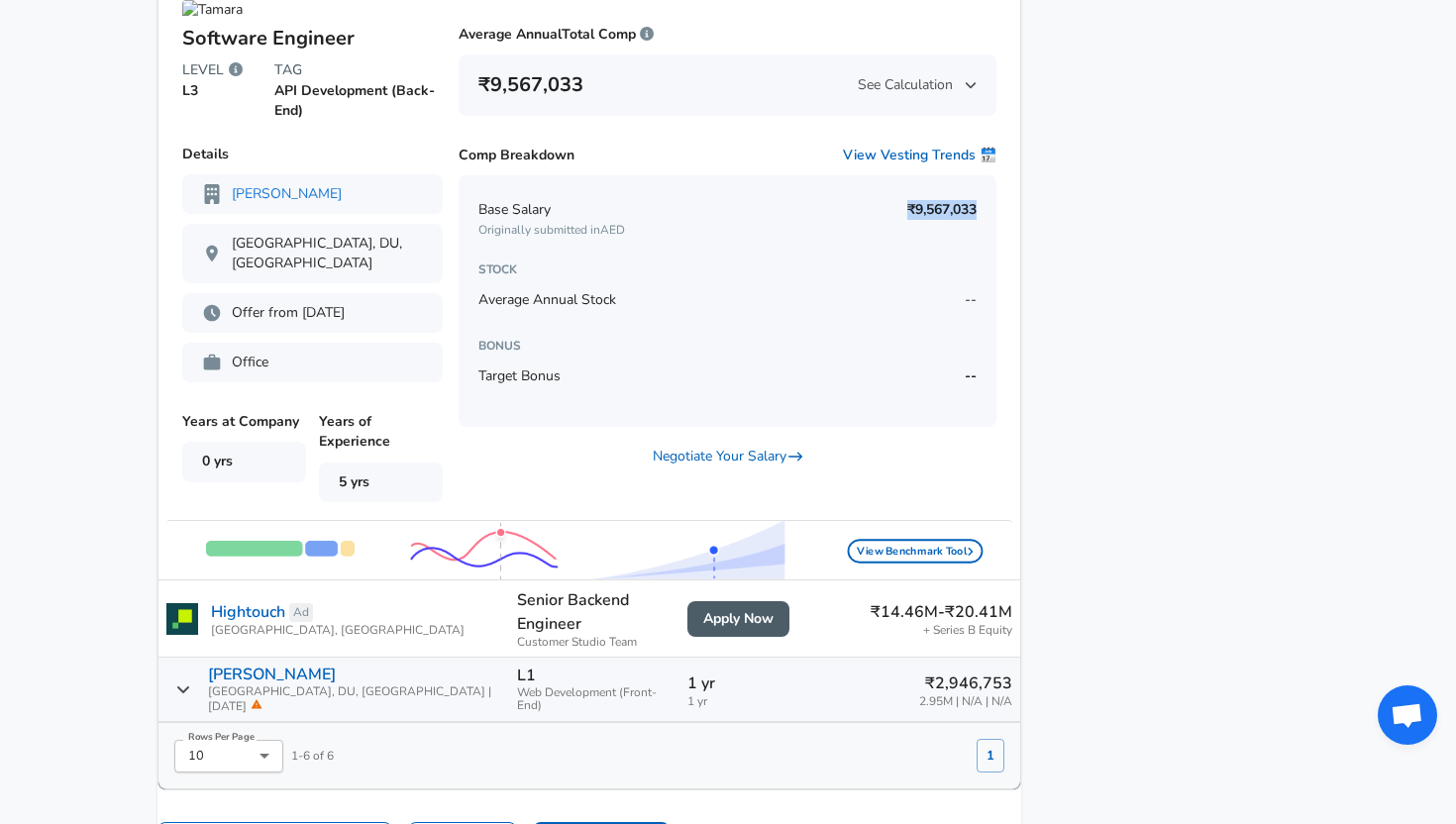 scroll, scrollTop: 1474, scrollLeft: 0, axis: vertical 